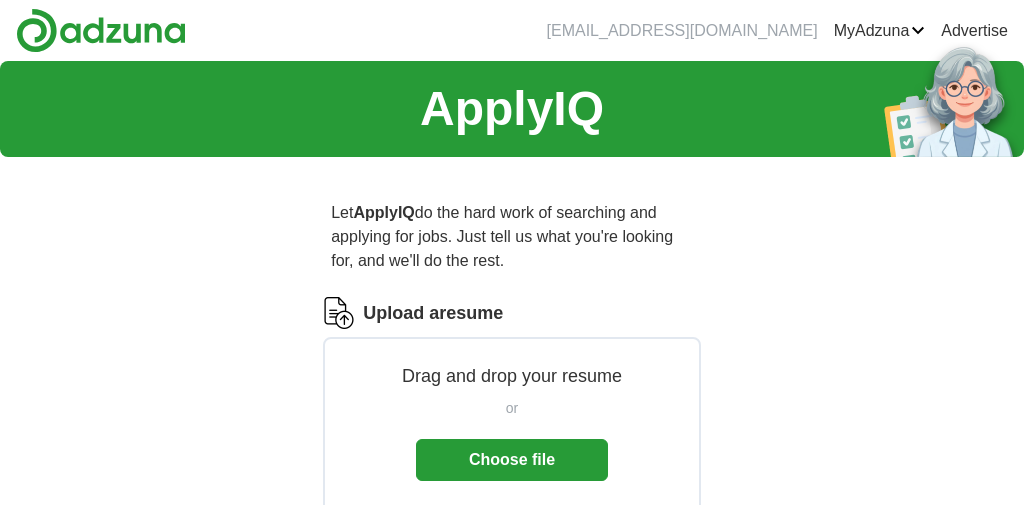 scroll, scrollTop: 0, scrollLeft: 0, axis: both 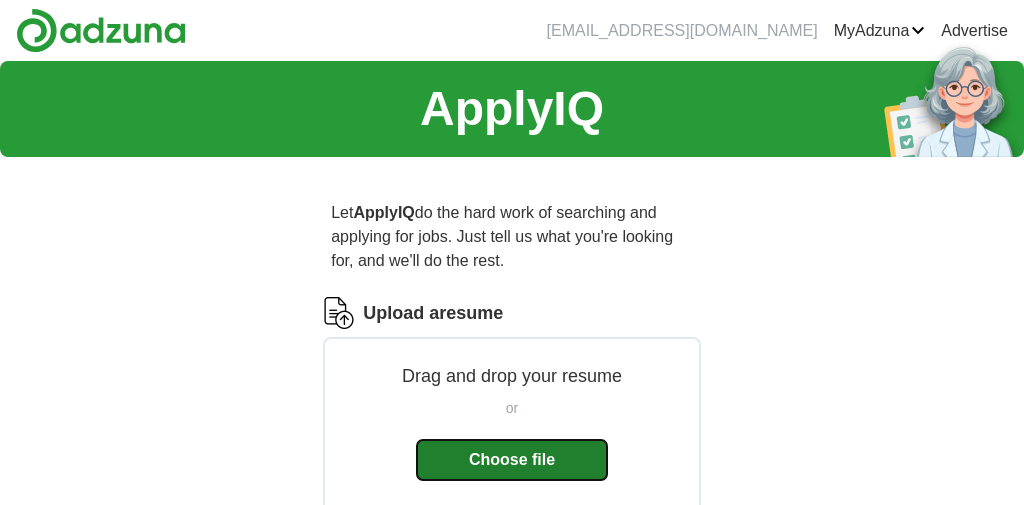 click on "Choose file" at bounding box center (512, 460) 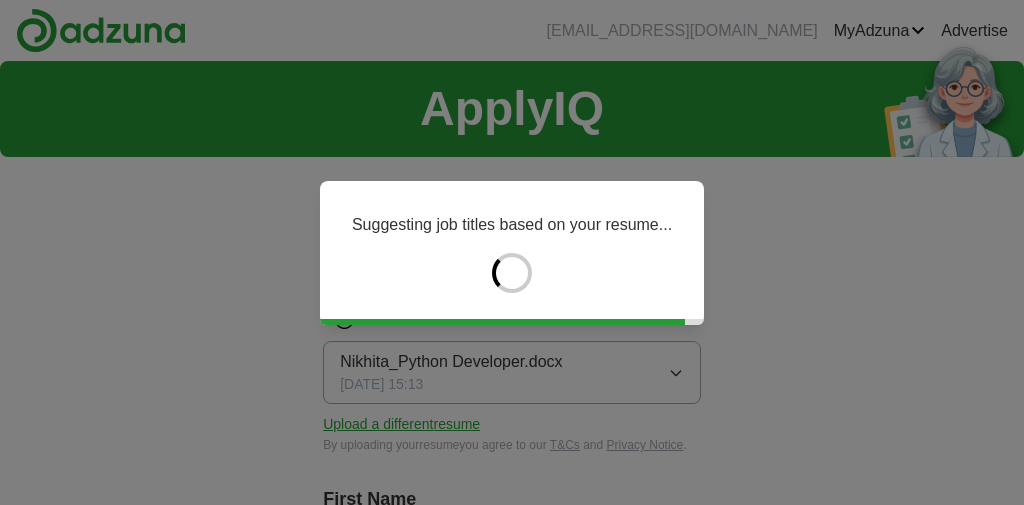 type on "*******" 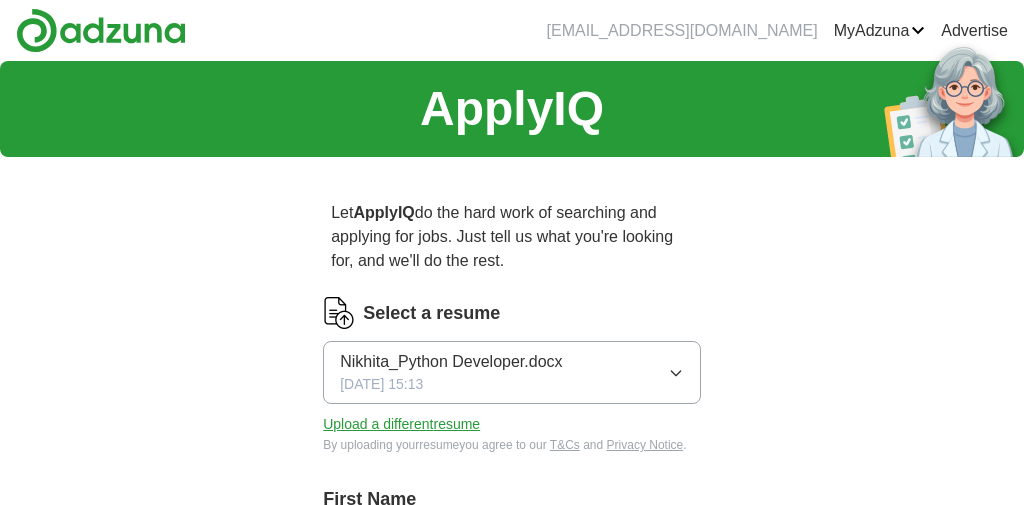 scroll, scrollTop: 8, scrollLeft: 0, axis: vertical 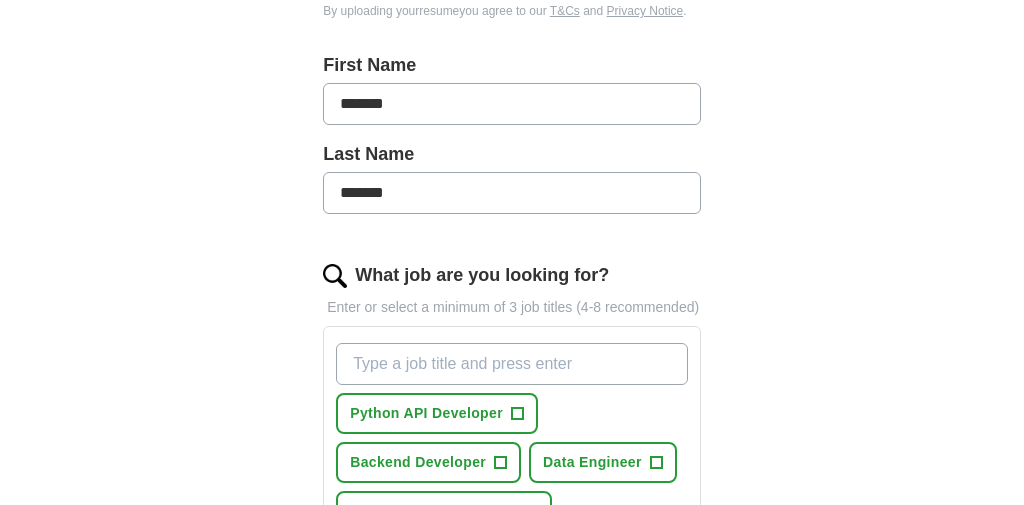 click on "*******" at bounding box center (512, 193) 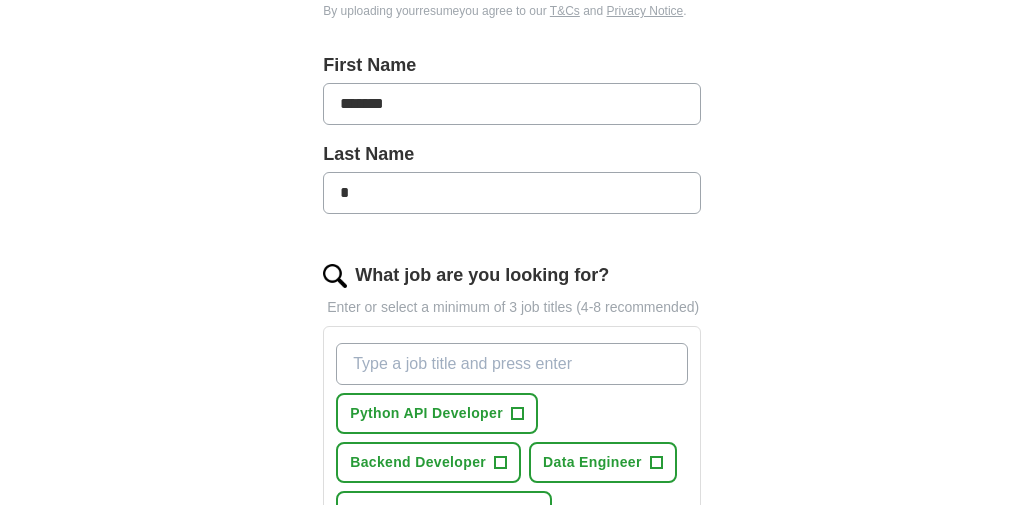 click on "*" at bounding box center [512, 193] 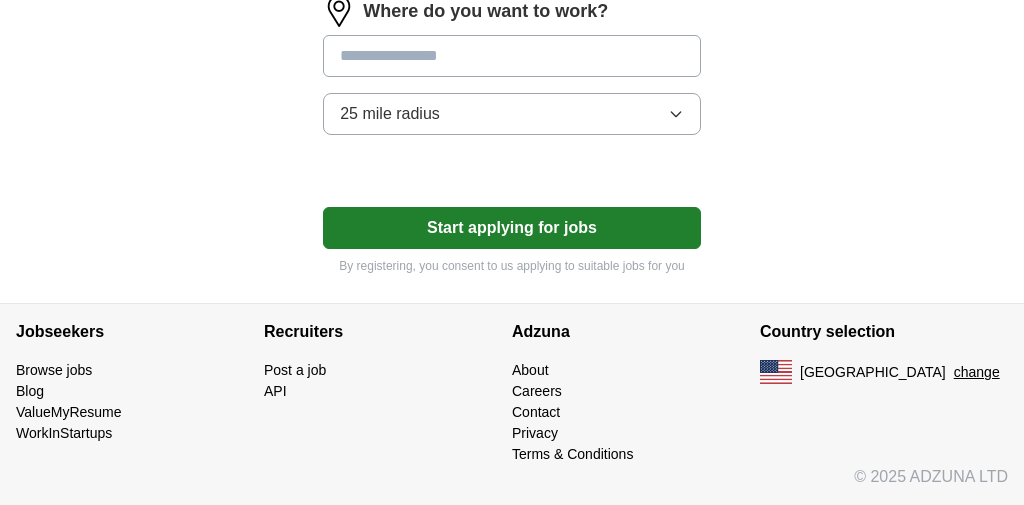 type on "*" 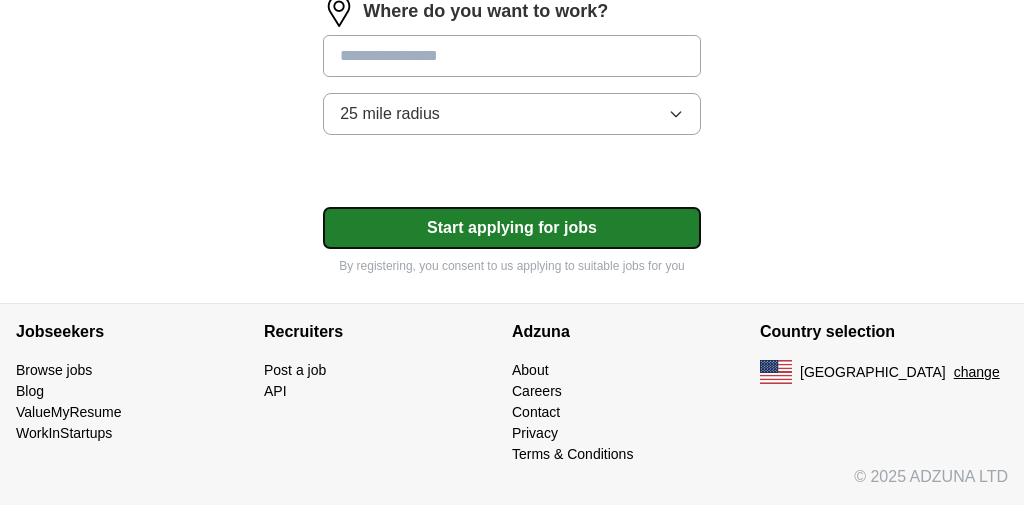 click on "Start applying for jobs" at bounding box center [512, 228] 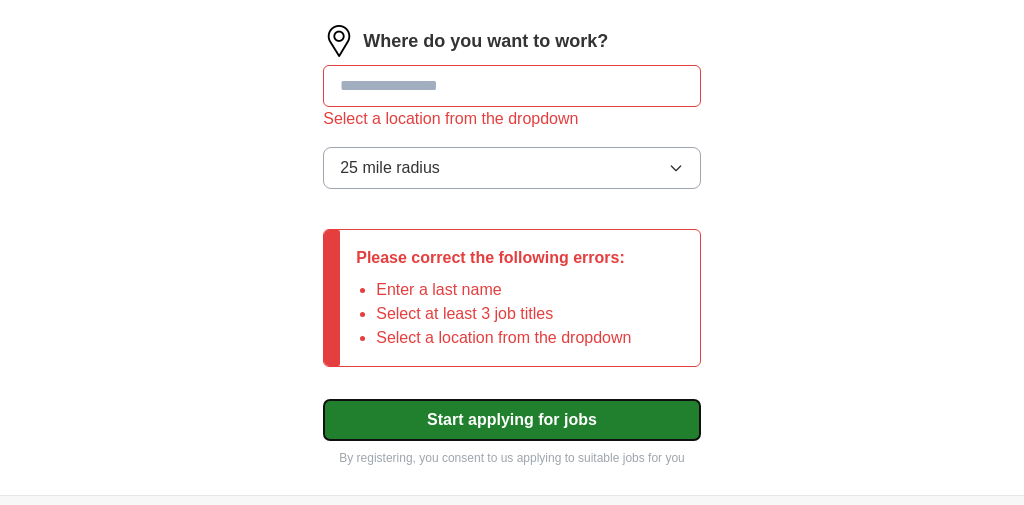 scroll, scrollTop: 1300, scrollLeft: 0, axis: vertical 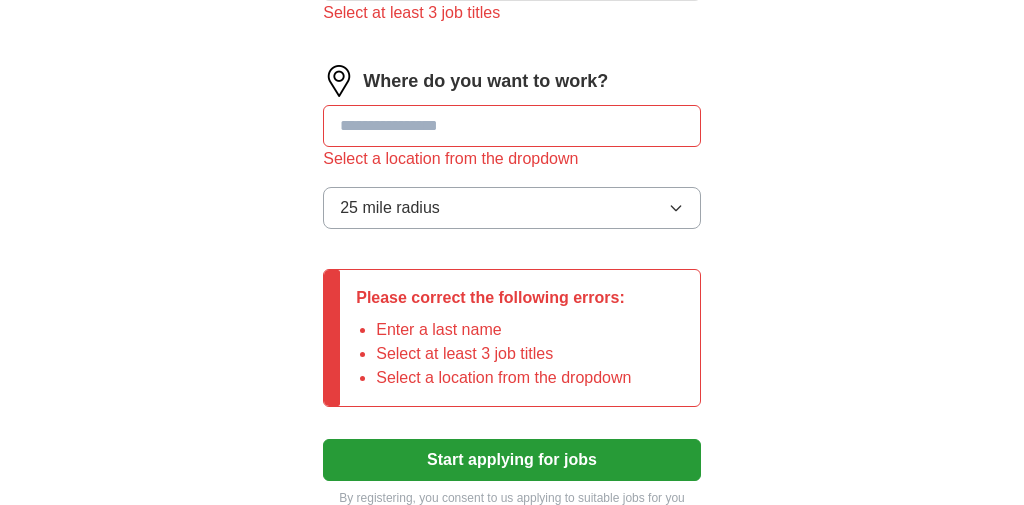 click at bounding box center [512, 126] 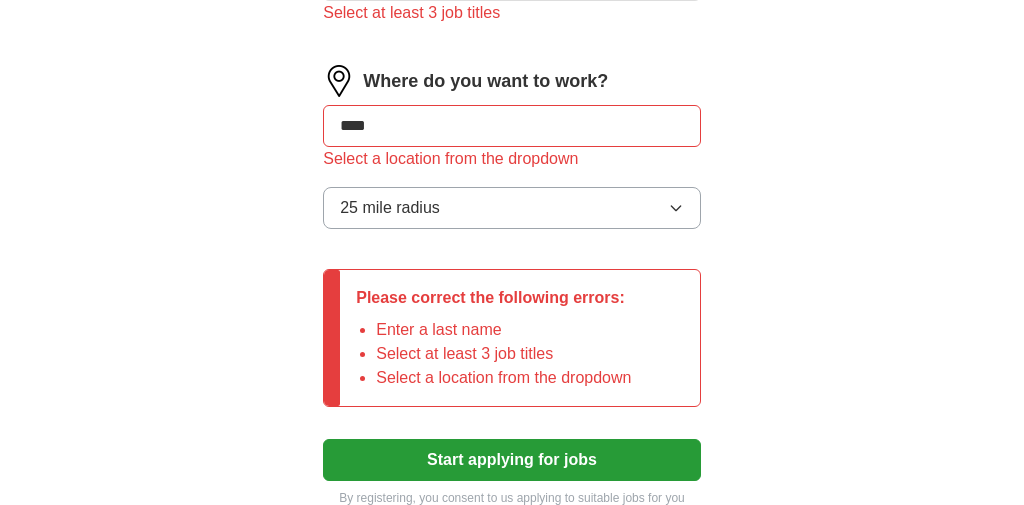 type on "*****" 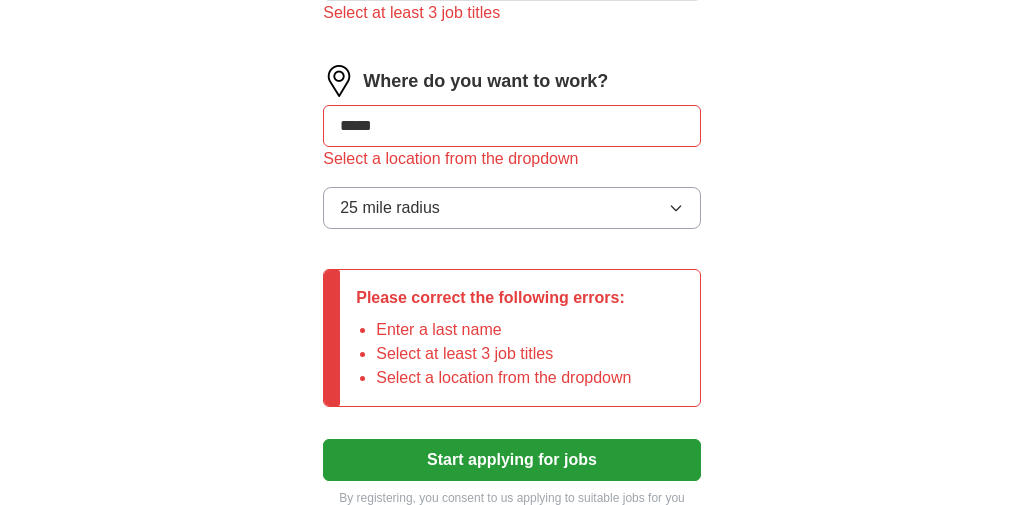 click on "Start applying for jobs" at bounding box center [512, 460] 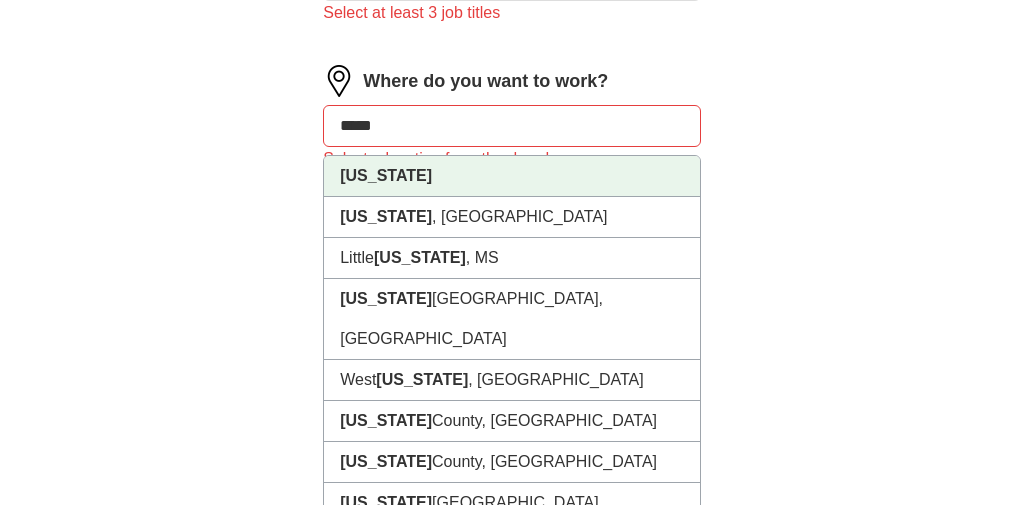 click on "[US_STATE]" at bounding box center (512, 176) 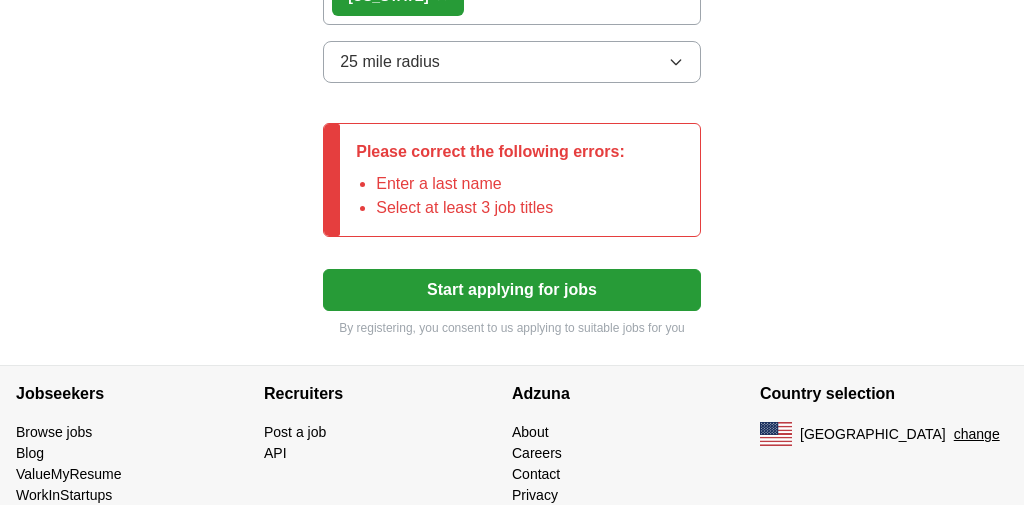 scroll, scrollTop: 1506, scrollLeft: 0, axis: vertical 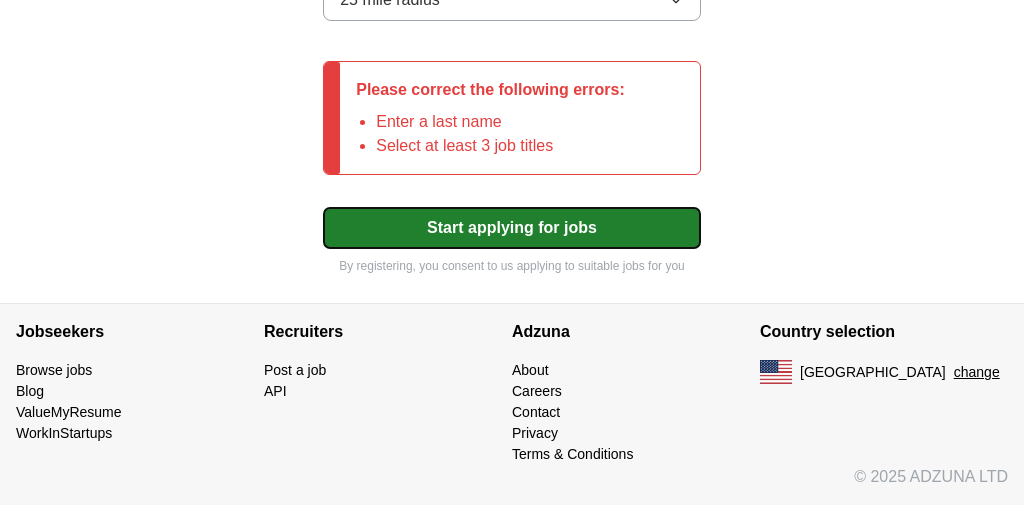 click on "Start applying for jobs" at bounding box center (512, 228) 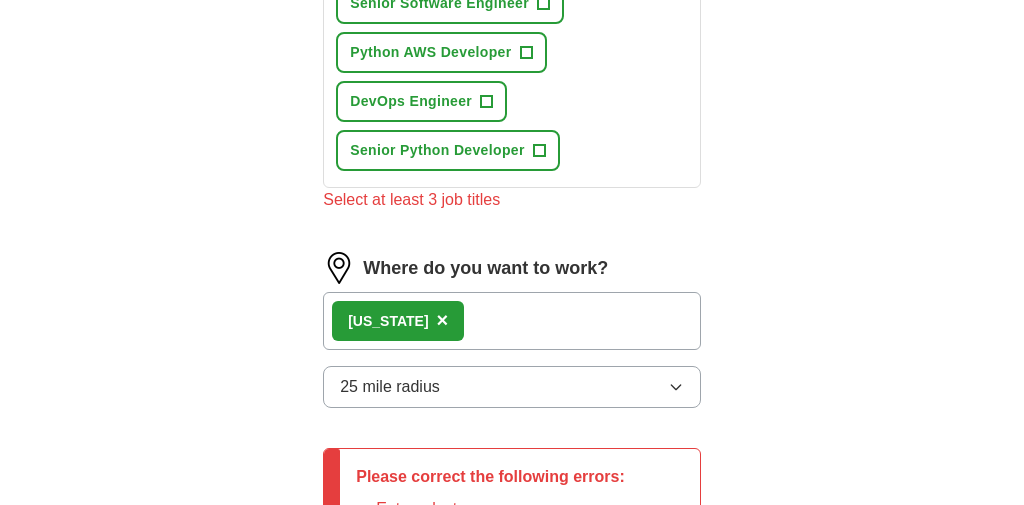 scroll, scrollTop: 1323, scrollLeft: 0, axis: vertical 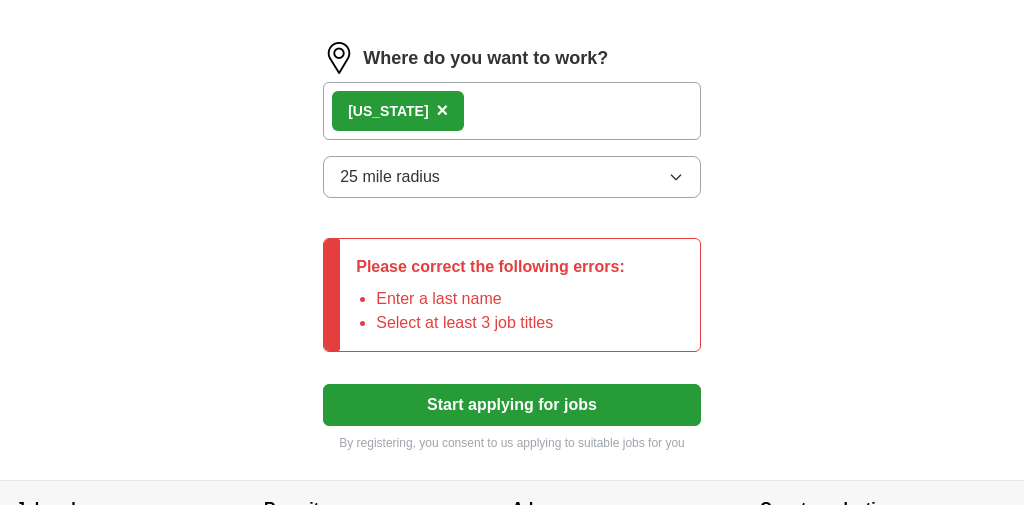 click on "Enter a last name" at bounding box center (500, 299) 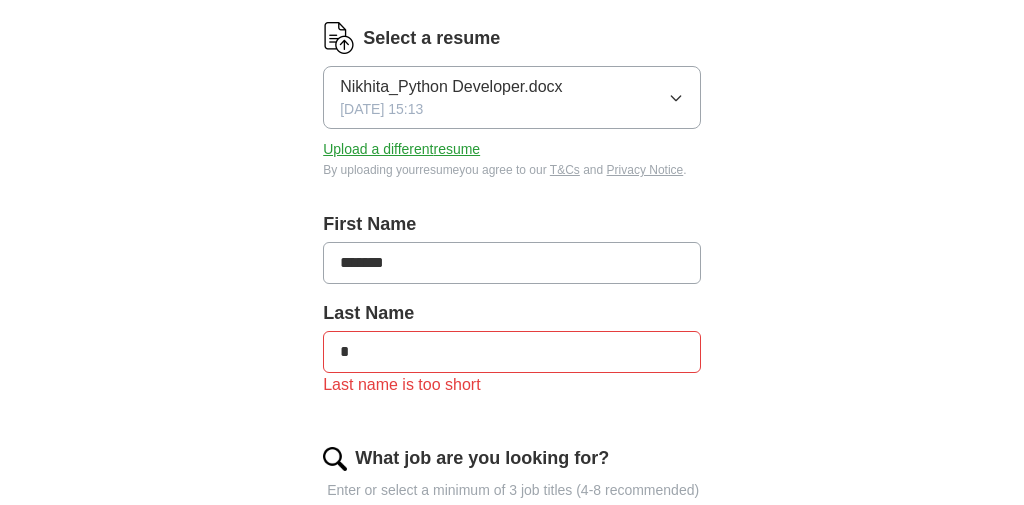 scroll, scrollTop: 331, scrollLeft: 0, axis: vertical 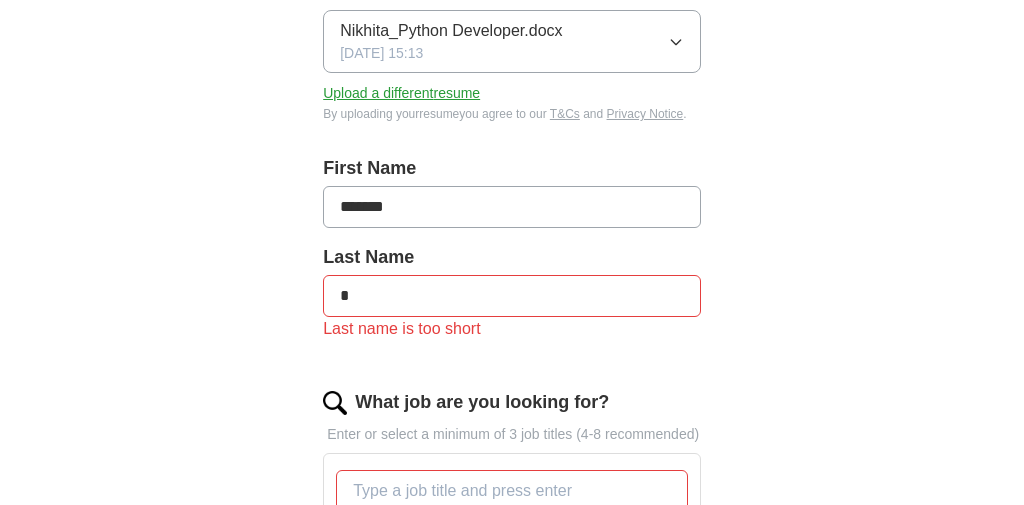 click on "*" at bounding box center [512, 296] 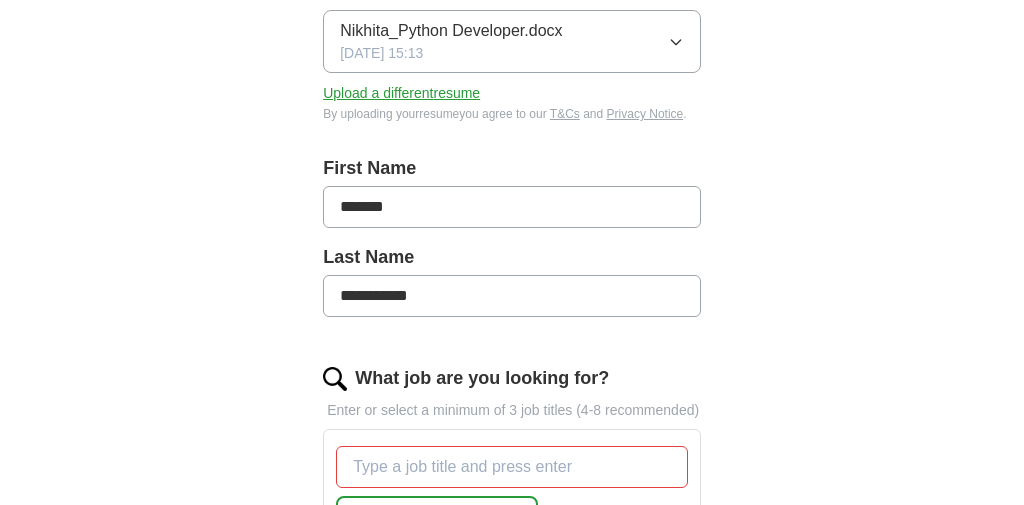 type on "**********" 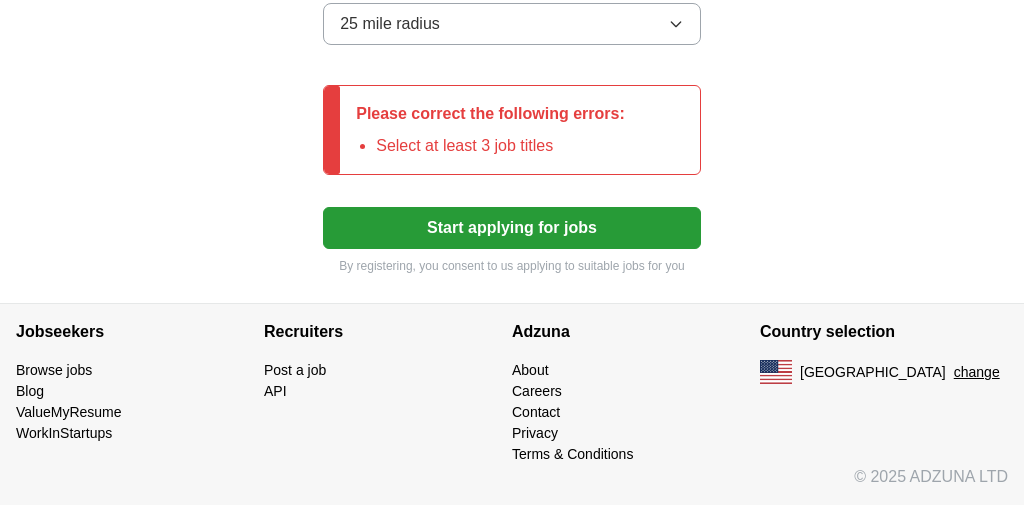 click on "Select at least 3 job titles" at bounding box center (500, 146) 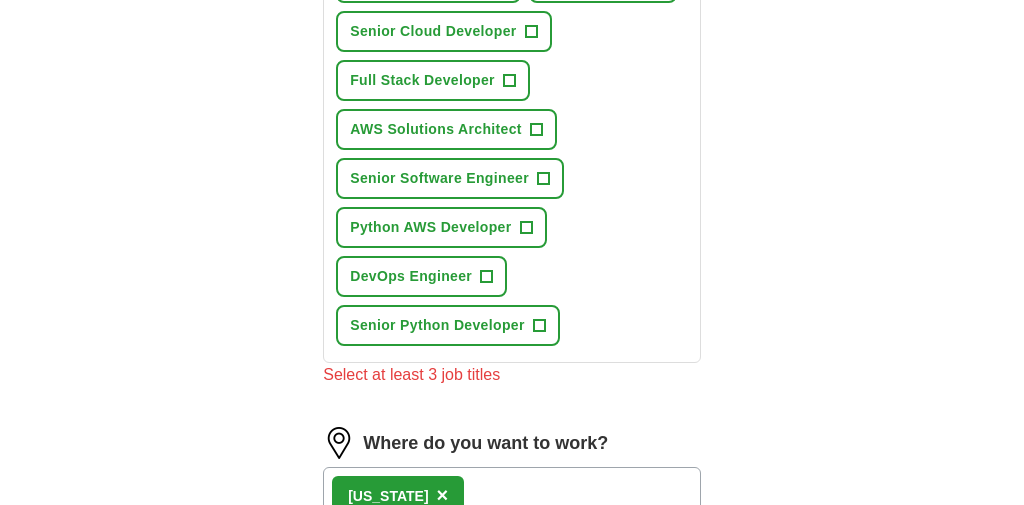 scroll, scrollTop: 908, scrollLeft: 0, axis: vertical 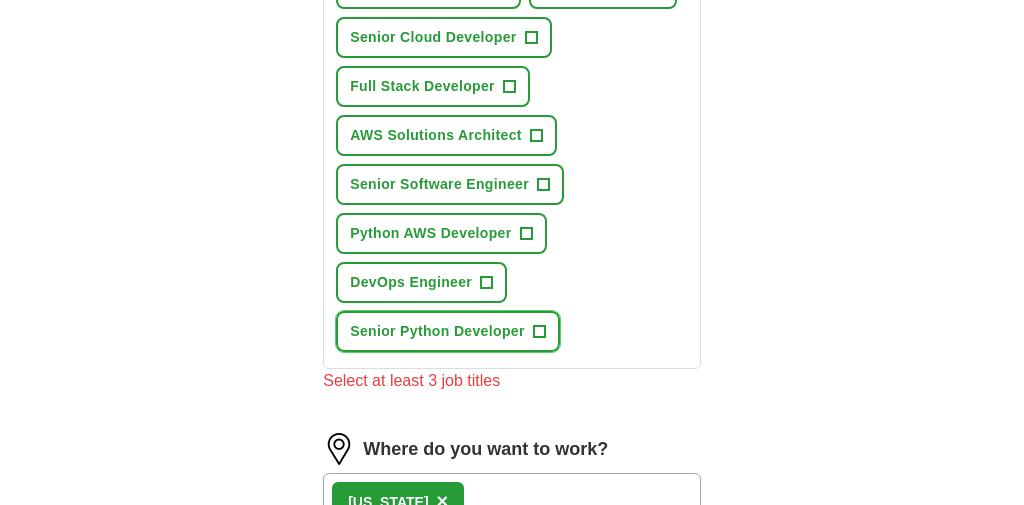 click on "Senior Python Developer" at bounding box center (437, 331) 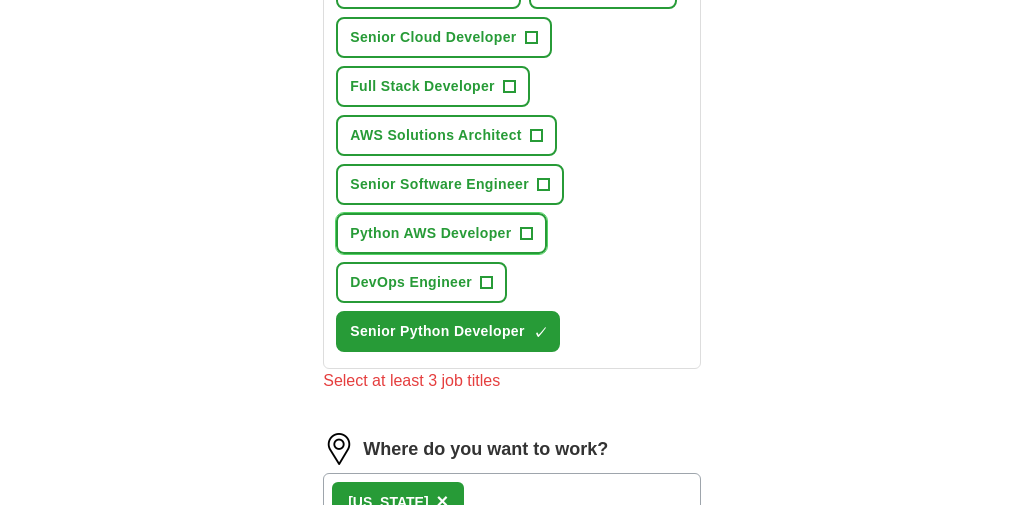 click on "Python AWS Developer +" at bounding box center [441, 233] 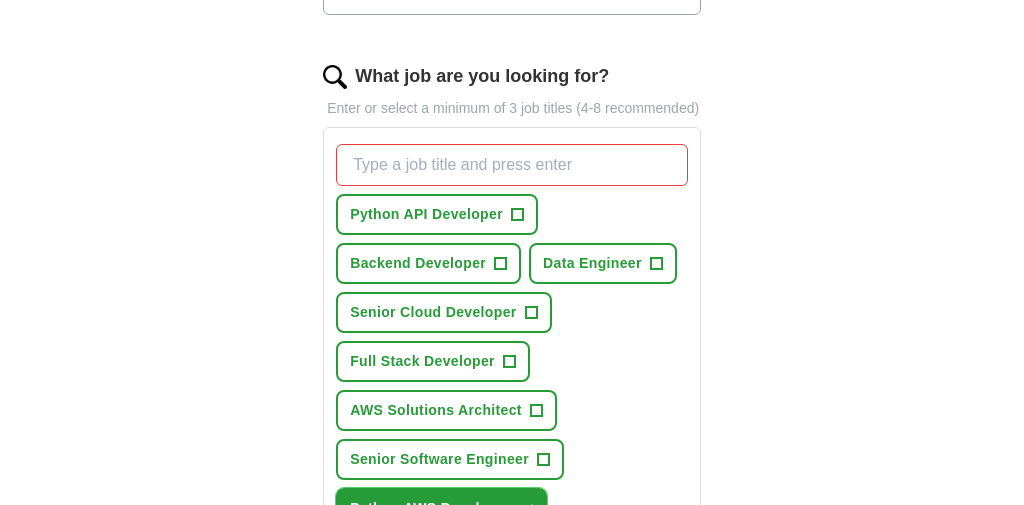 scroll, scrollTop: 688, scrollLeft: 0, axis: vertical 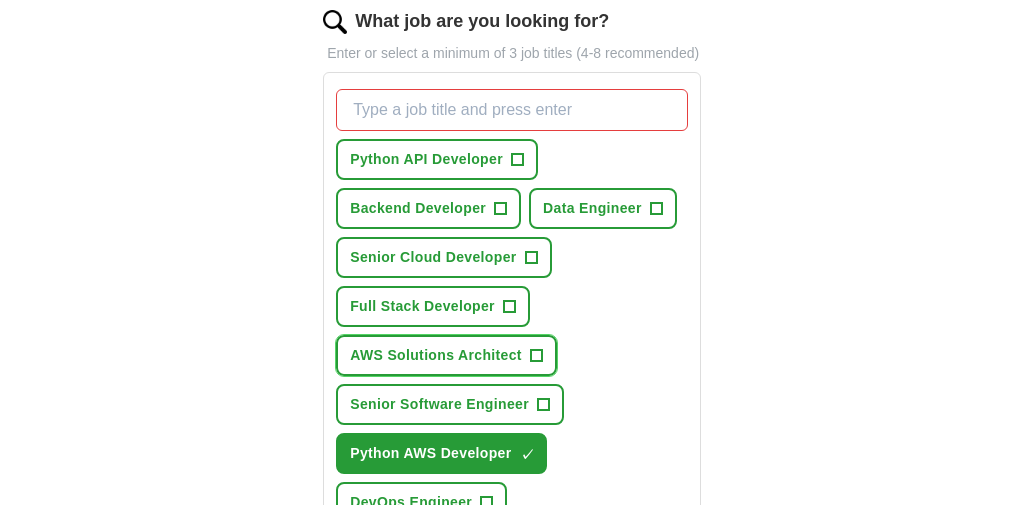 click on "AWS Solutions Architect" at bounding box center (436, 355) 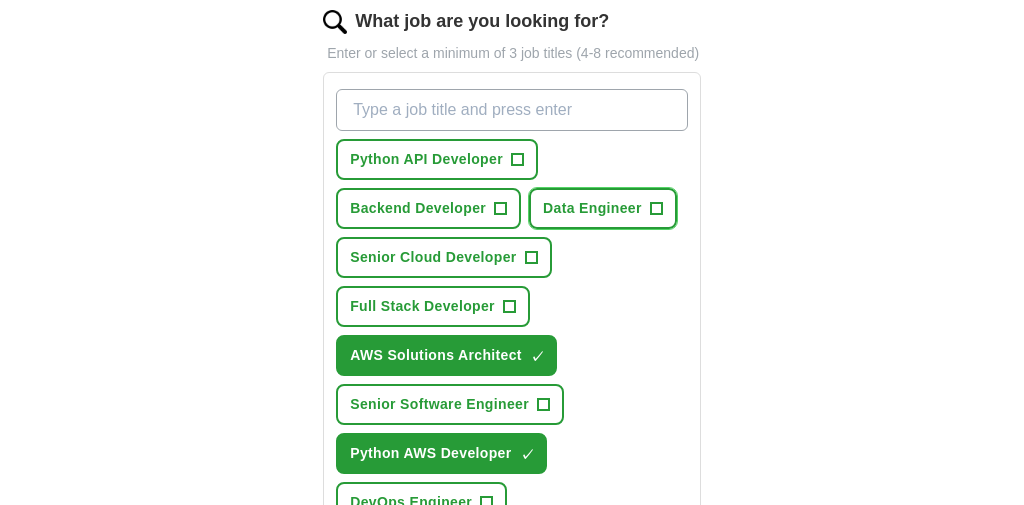 click on "Data Engineer +" at bounding box center [603, 208] 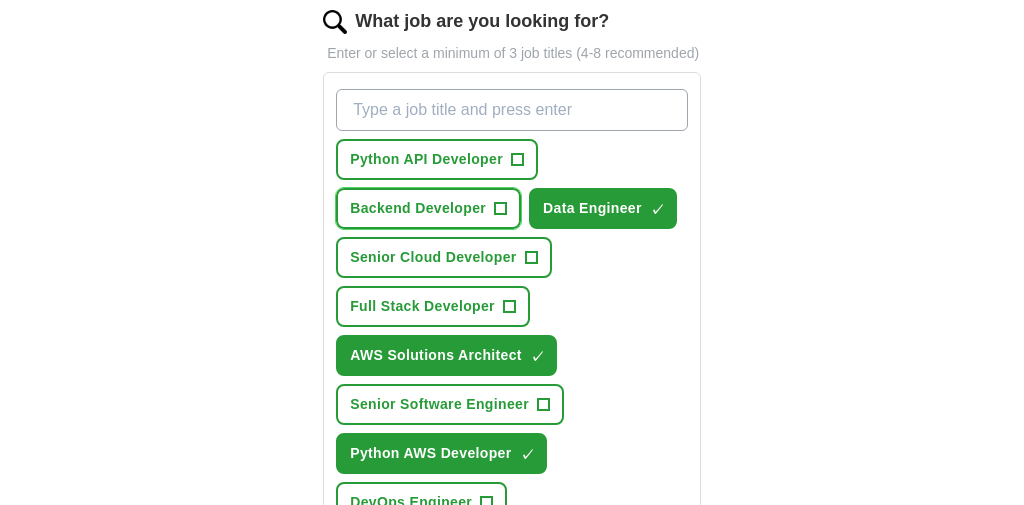 click on "Backend Developer" at bounding box center [418, 208] 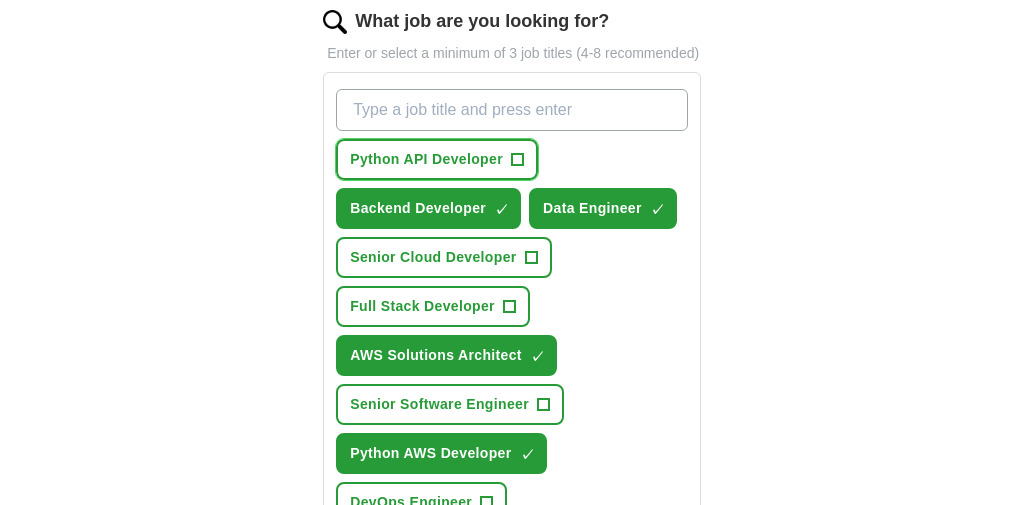 click on "Python API Developer +" at bounding box center (437, 159) 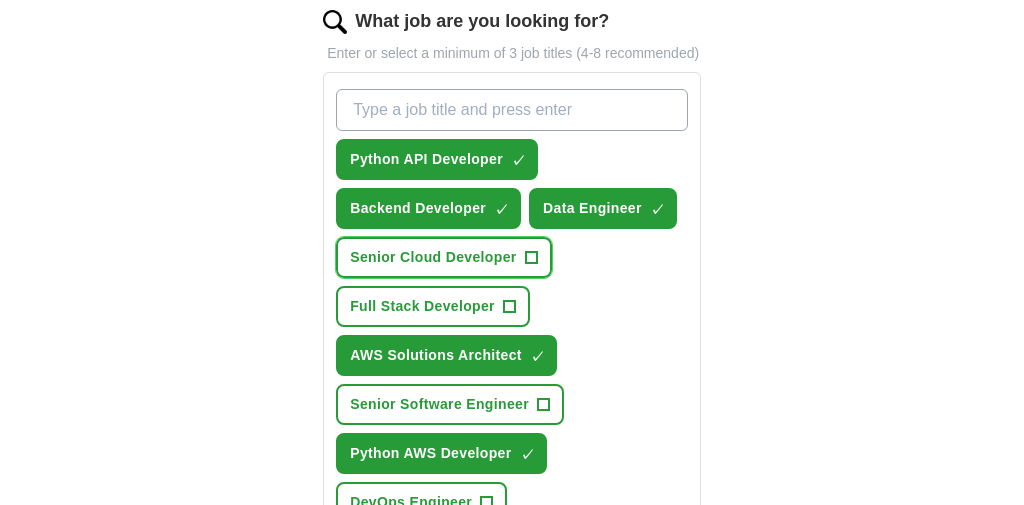 click on "Senior Cloud Developer" at bounding box center (433, 257) 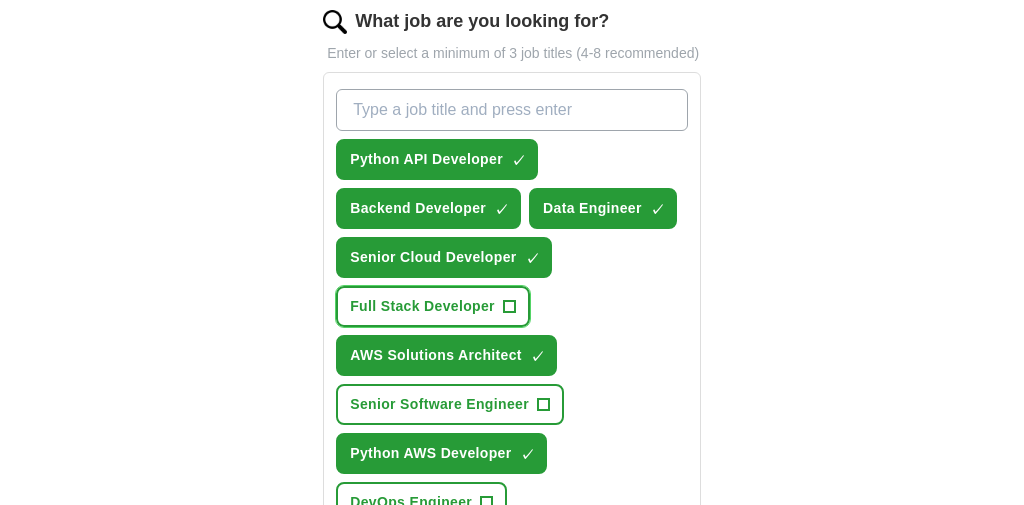 click on "Full Stack Developer" at bounding box center [422, 306] 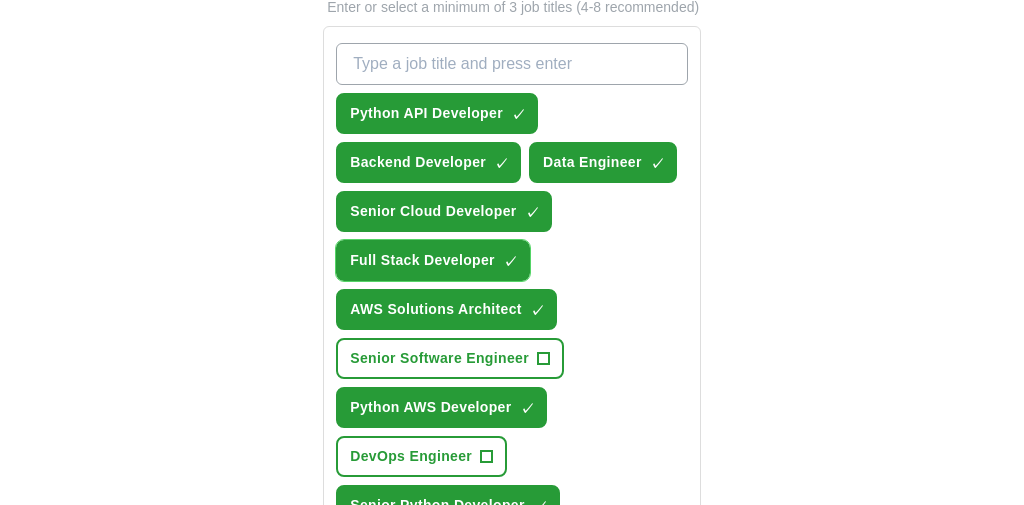 scroll, scrollTop: 813, scrollLeft: 0, axis: vertical 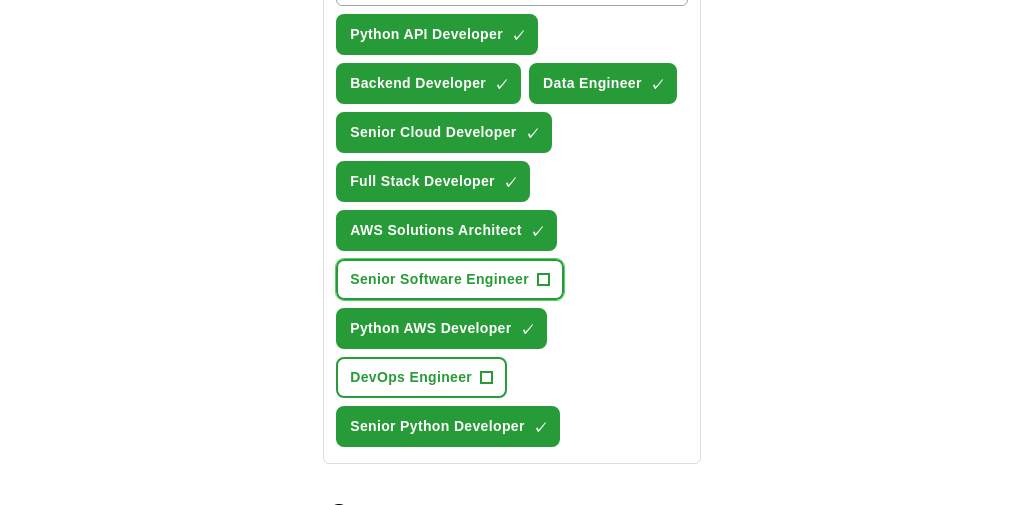 click on "Senior Software Engineer +" at bounding box center [450, 279] 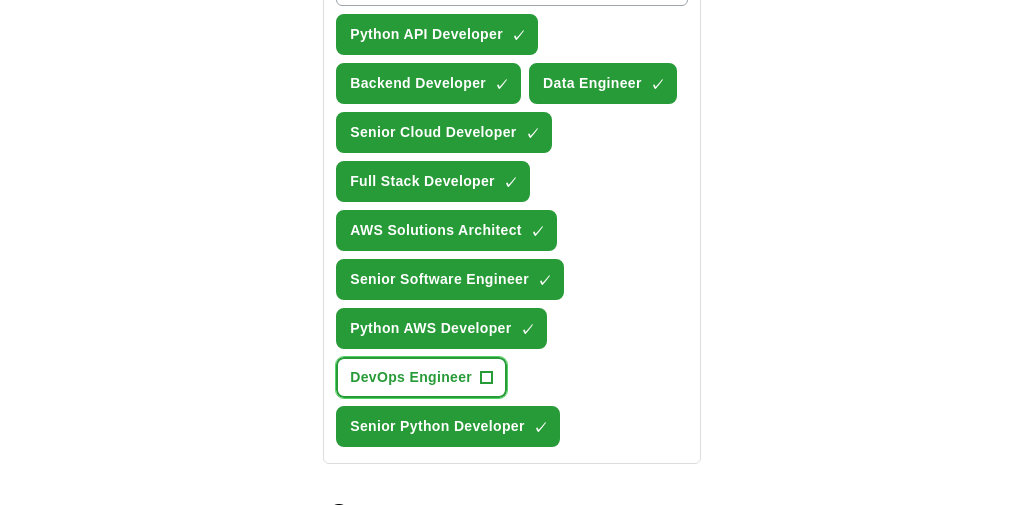click on "DevOps Engineer +" at bounding box center (421, 377) 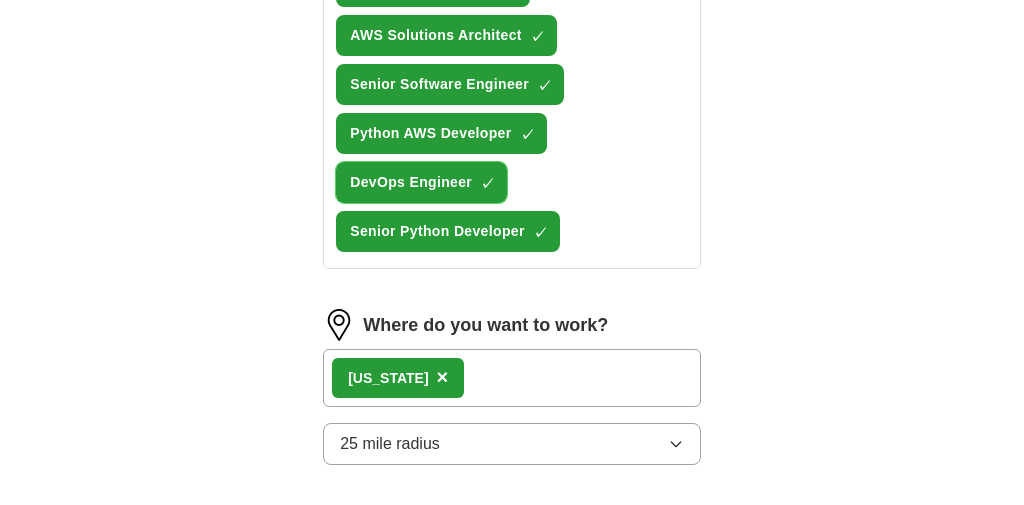 scroll, scrollTop: 1360, scrollLeft: 0, axis: vertical 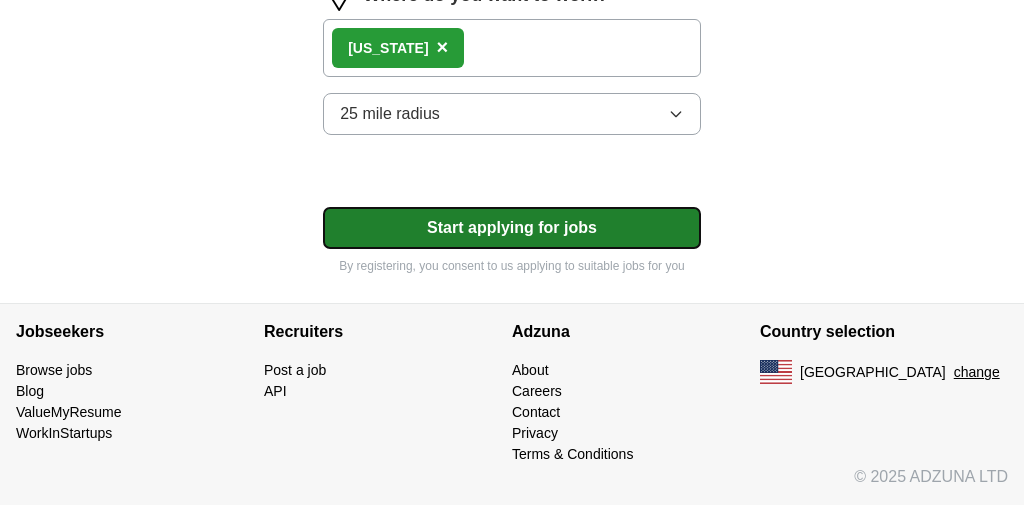 click on "Start applying for jobs" at bounding box center (512, 228) 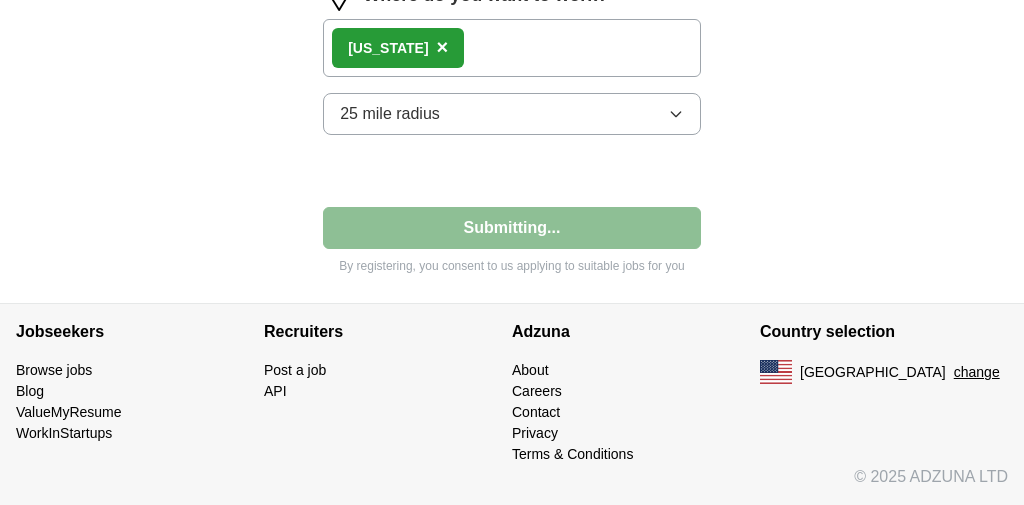 select on "**" 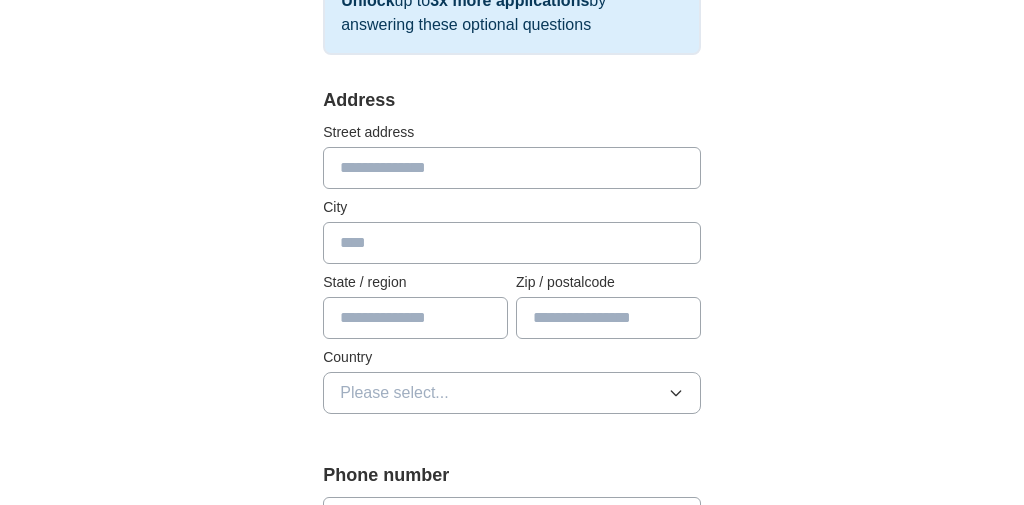 scroll, scrollTop: 449, scrollLeft: 0, axis: vertical 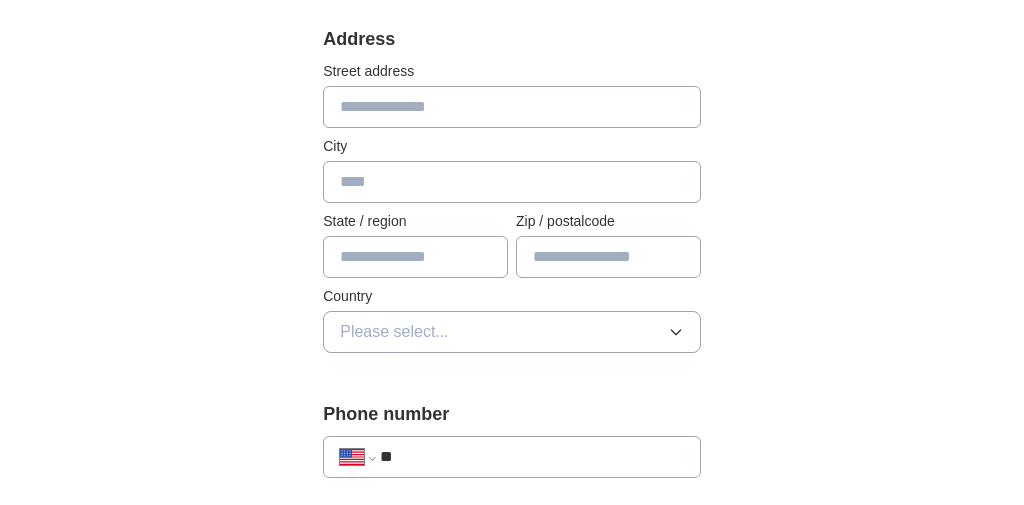 click at bounding box center [512, 107] 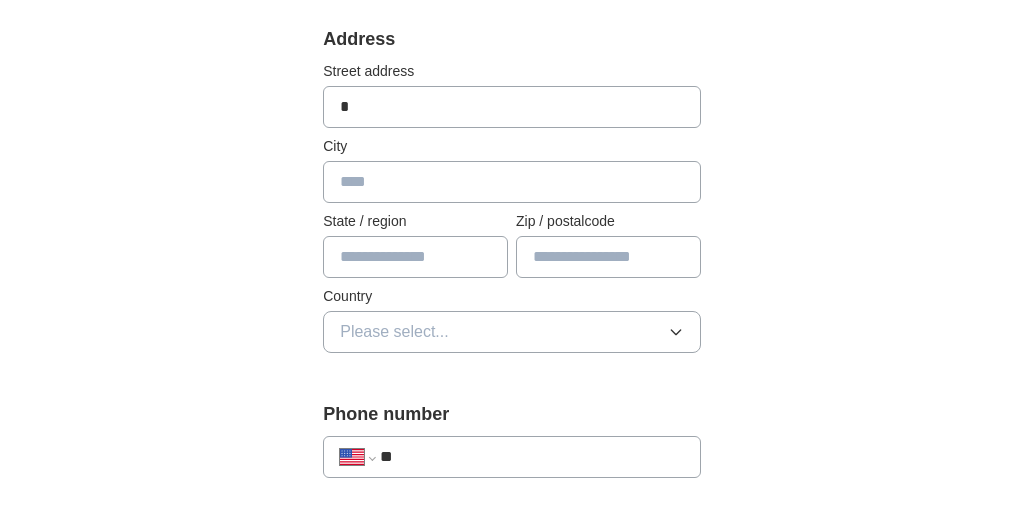 type on "**********" 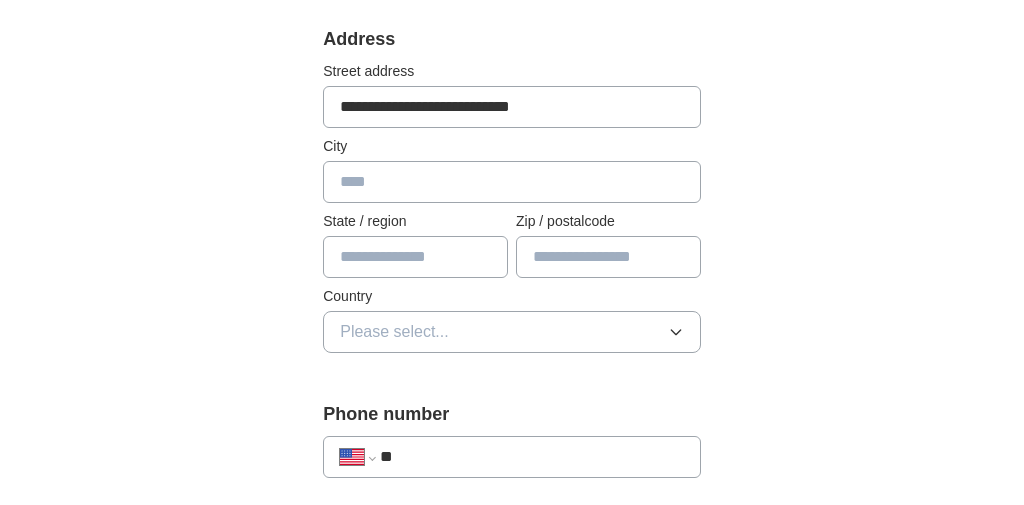 type on "******" 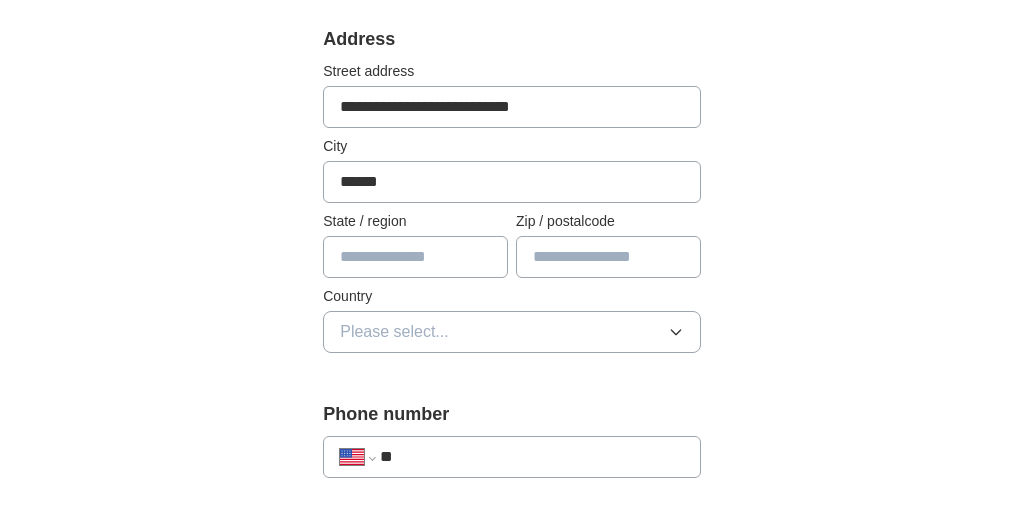 type on "**" 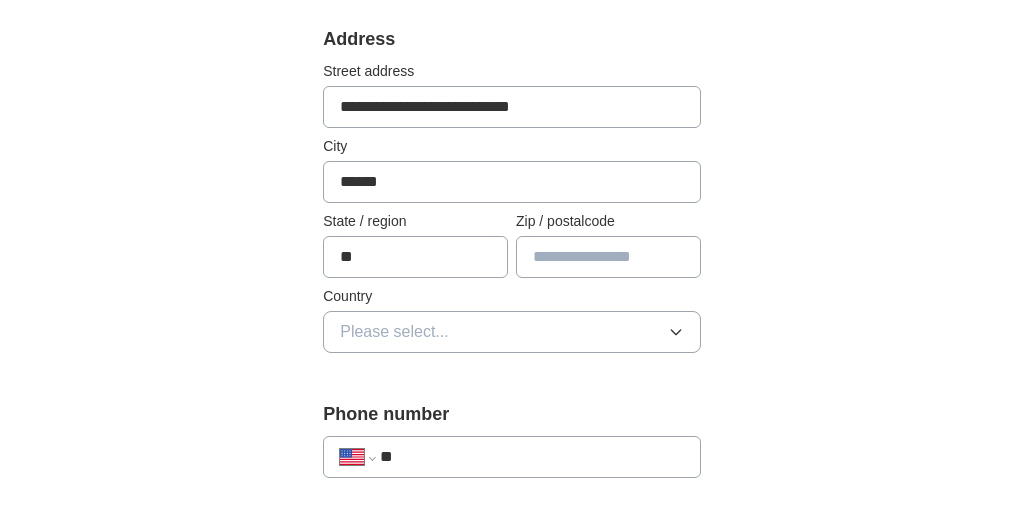 type on "*****" 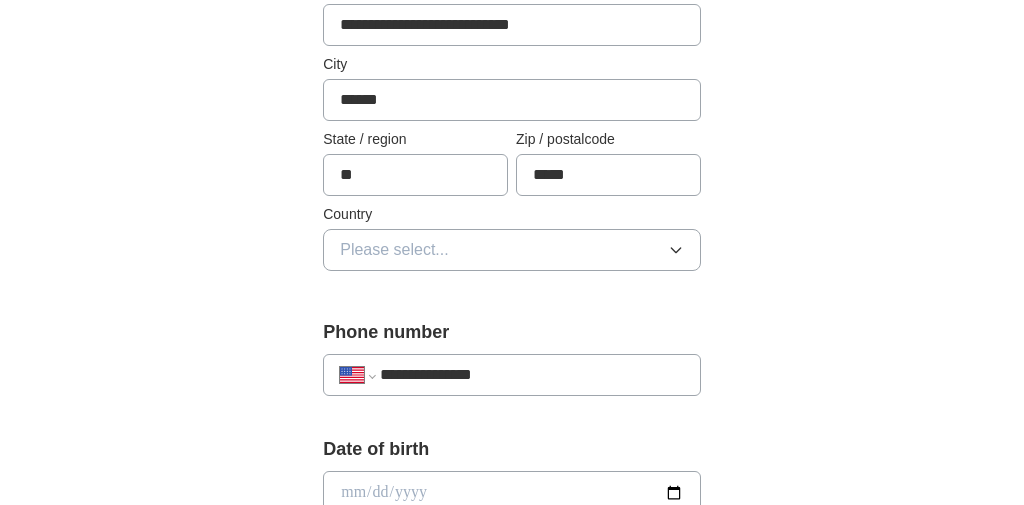 type on "**********" 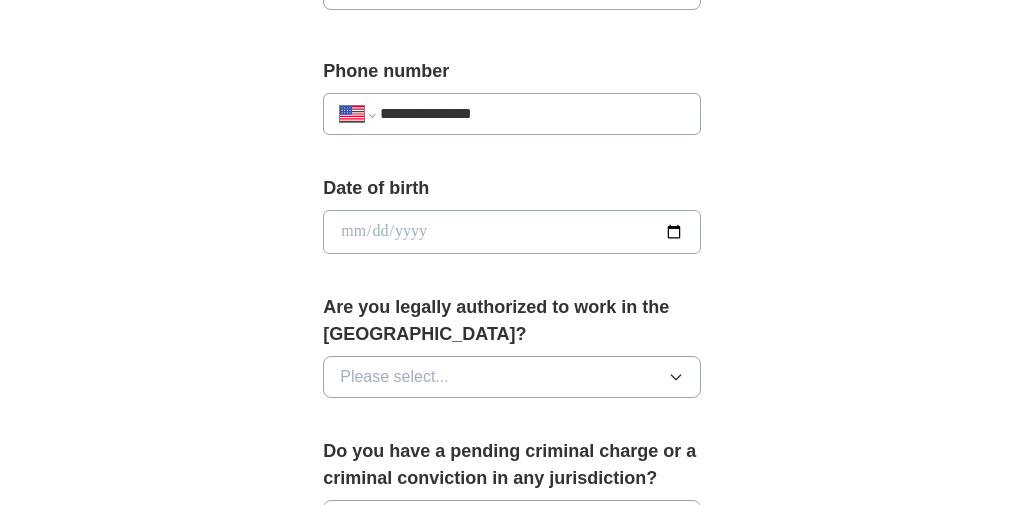 scroll, scrollTop: 698, scrollLeft: 0, axis: vertical 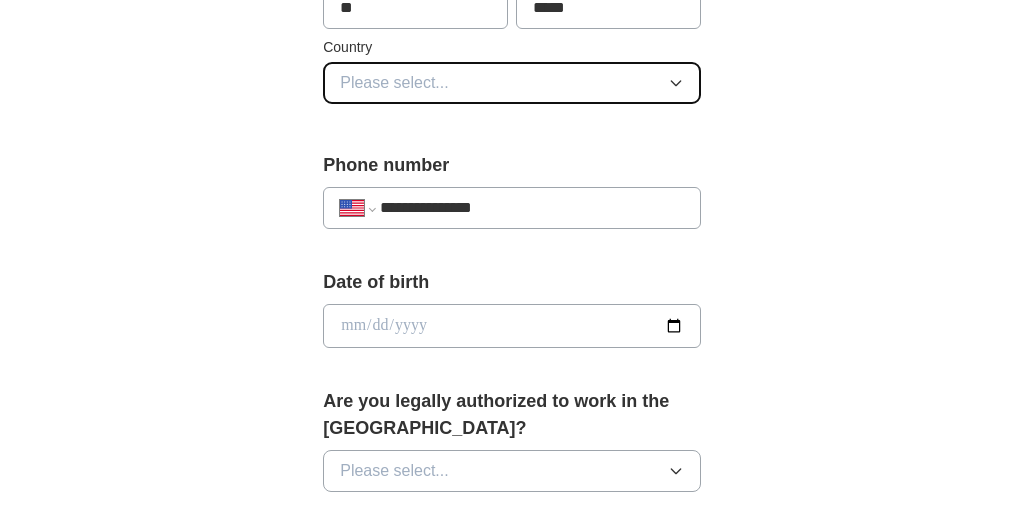 click on "Please select..." at bounding box center [512, 83] 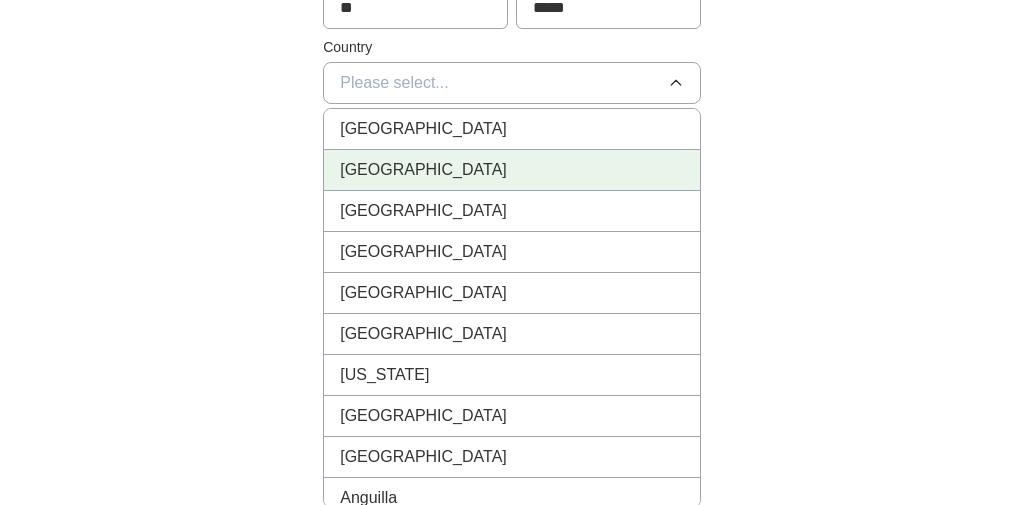 click on "[GEOGRAPHIC_DATA]" at bounding box center (512, 170) 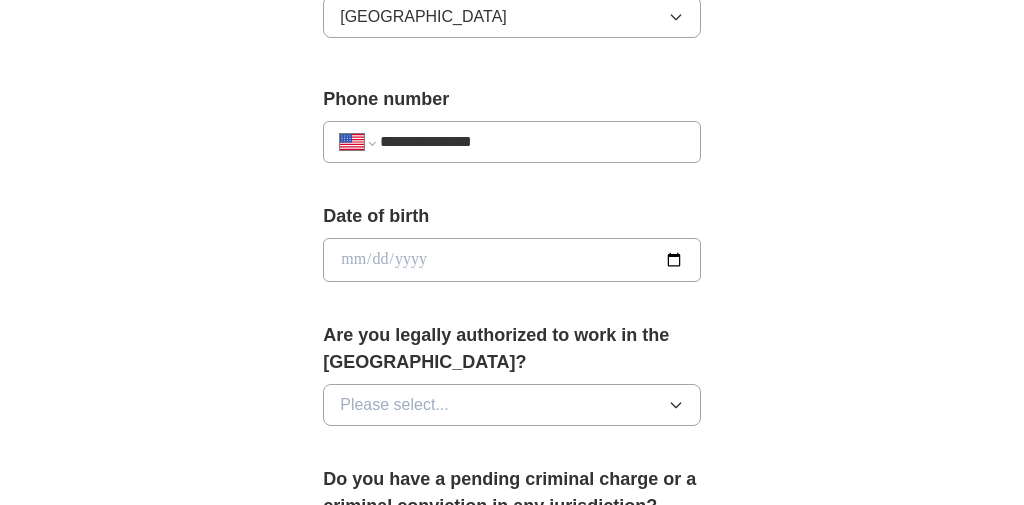 scroll, scrollTop: 895, scrollLeft: 0, axis: vertical 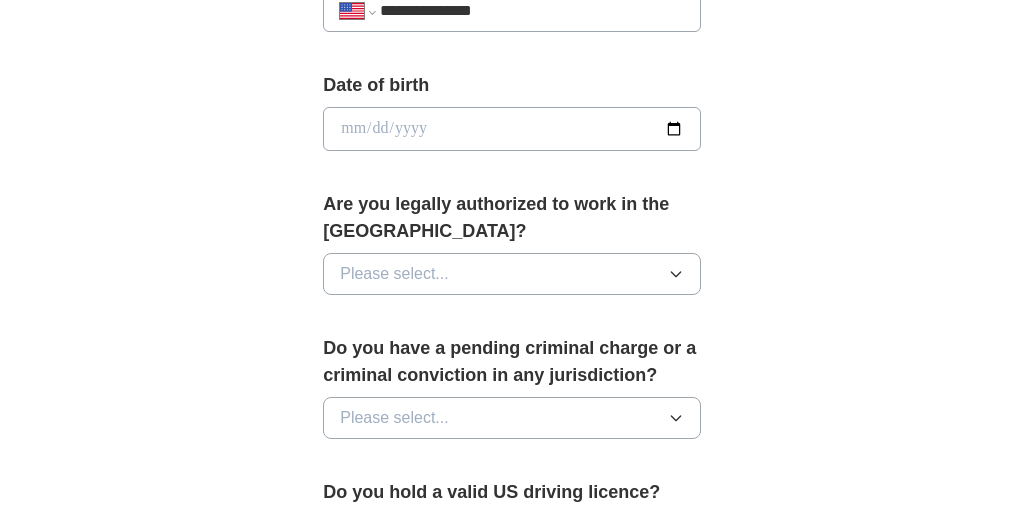 click at bounding box center [512, 129] 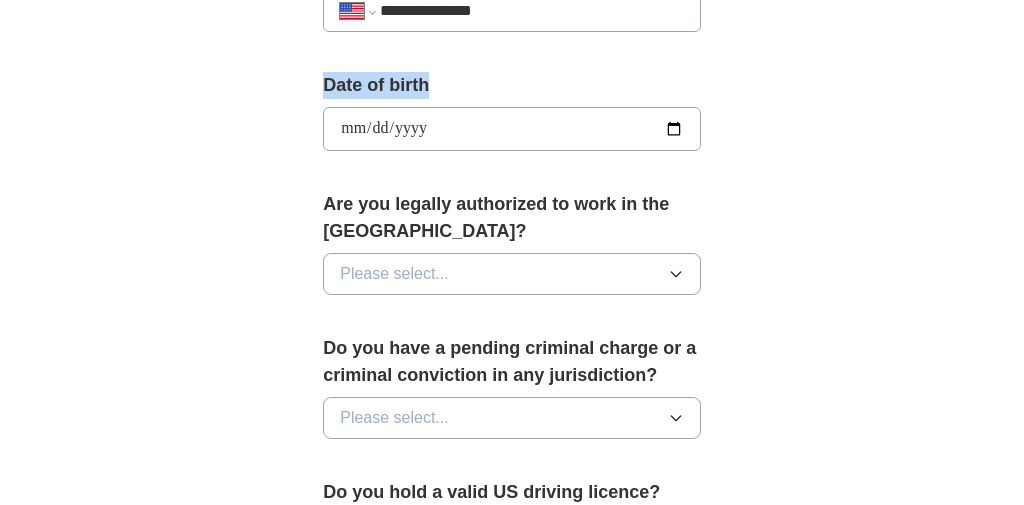 click on "**********" at bounding box center [512, 129] 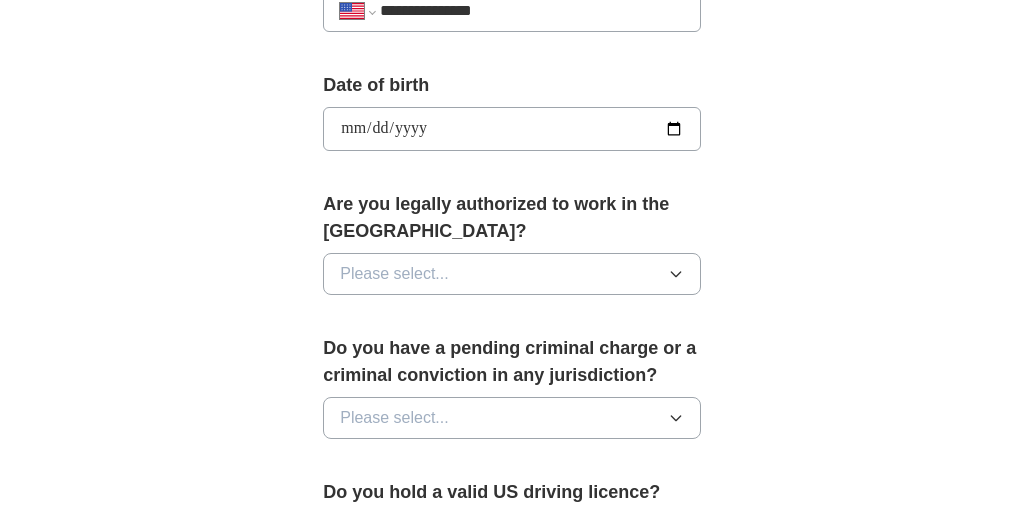 click on "**********" at bounding box center (512, 86) 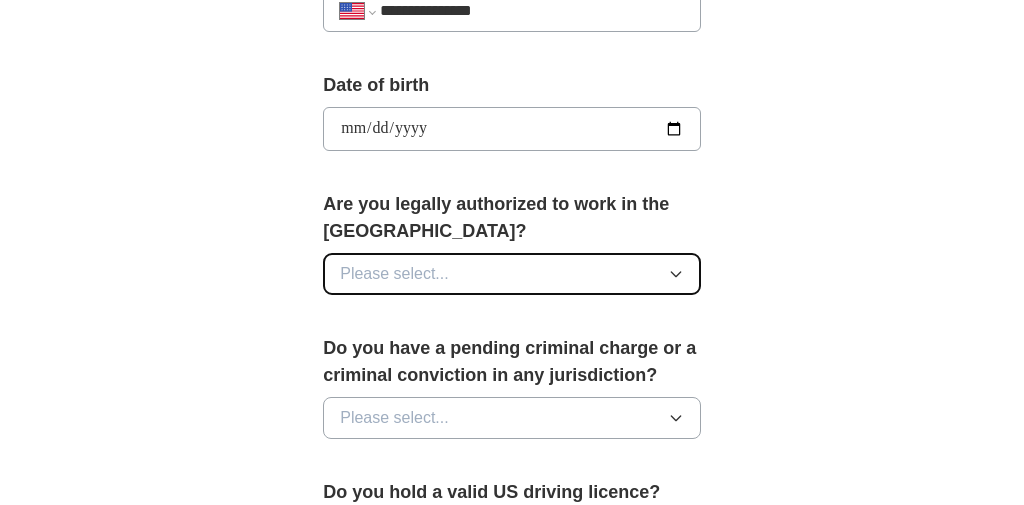 click on "Please select..." at bounding box center [394, 274] 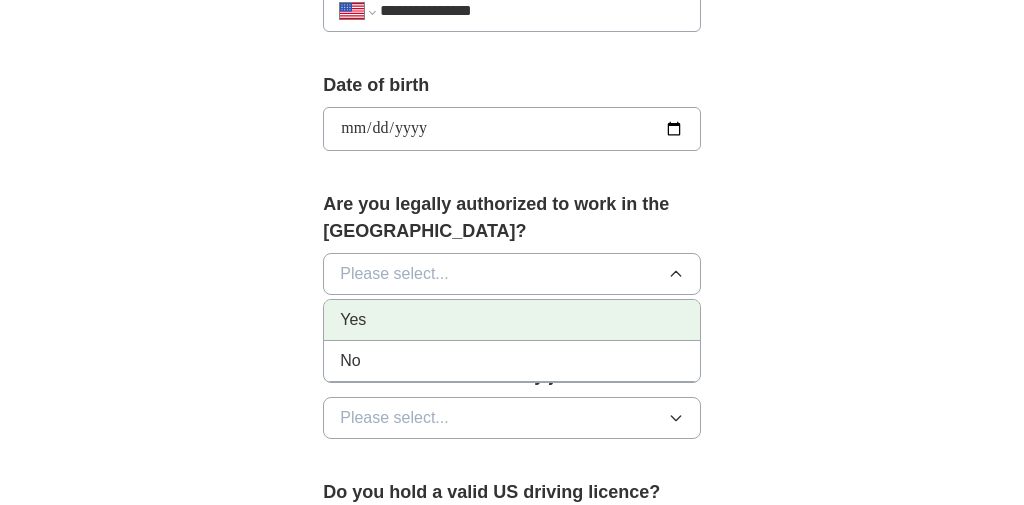click on "Yes" at bounding box center [512, 320] 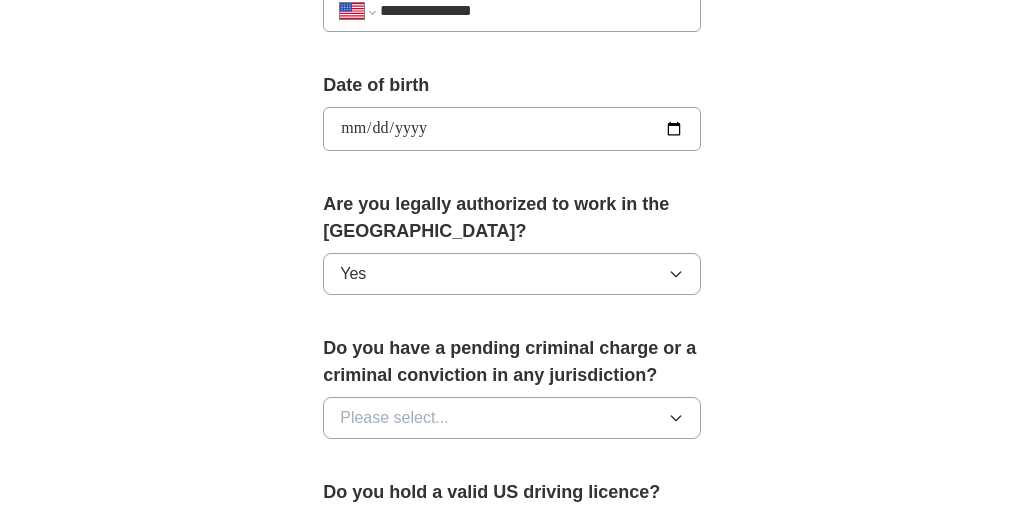 scroll, scrollTop: 1042, scrollLeft: 0, axis: vertical 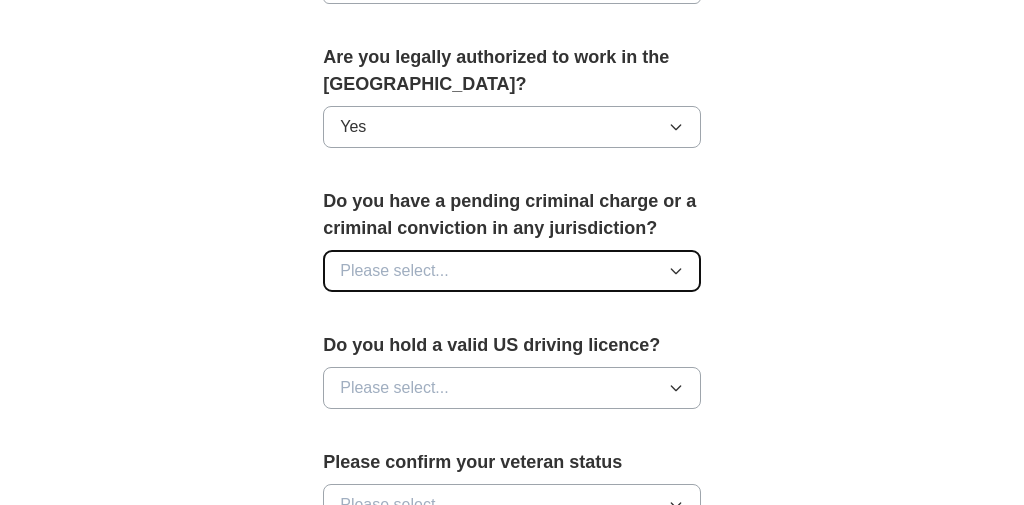 click on "Please select..." at bounding box center (394, 271) 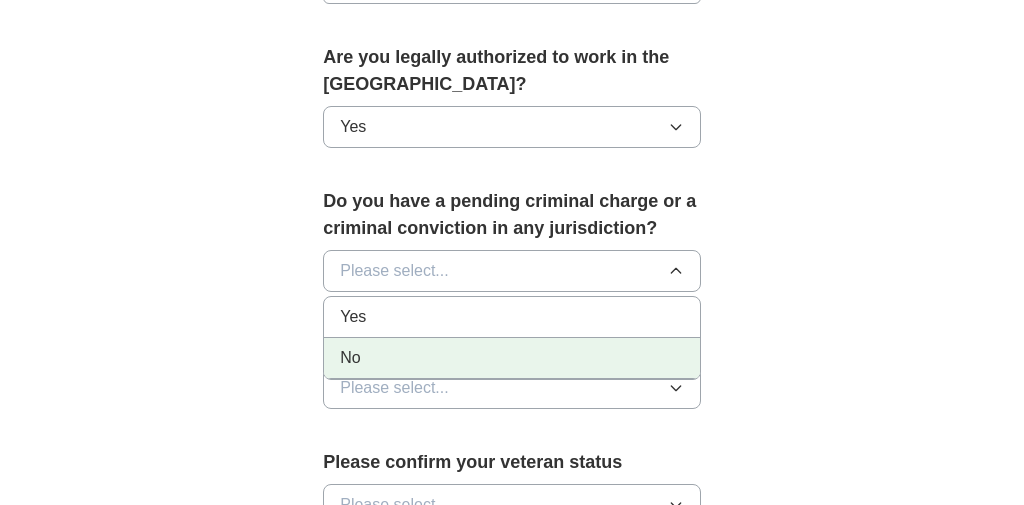 click on "No" at bounding box center (512, 358) 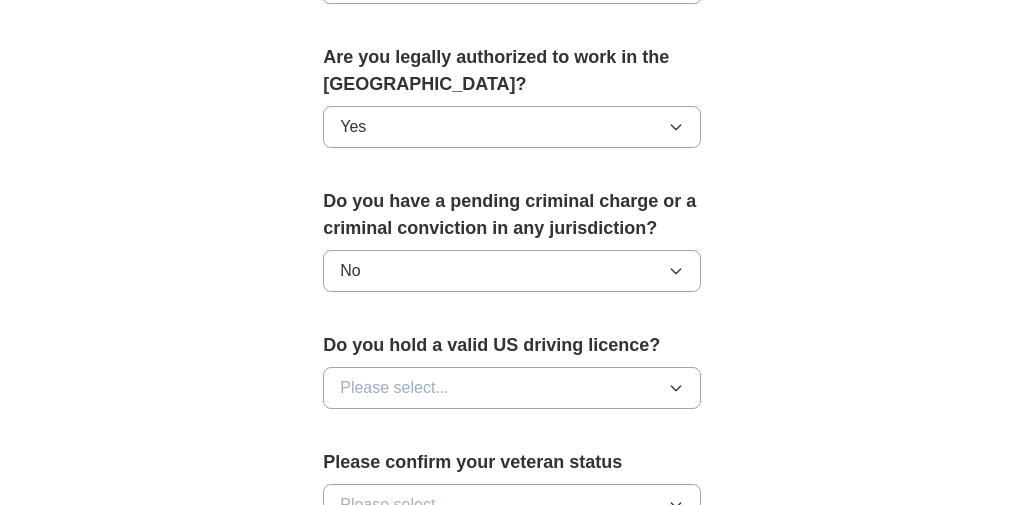 scroll, scrollTop: 1163, scrollLeft: 0, axis: vertical 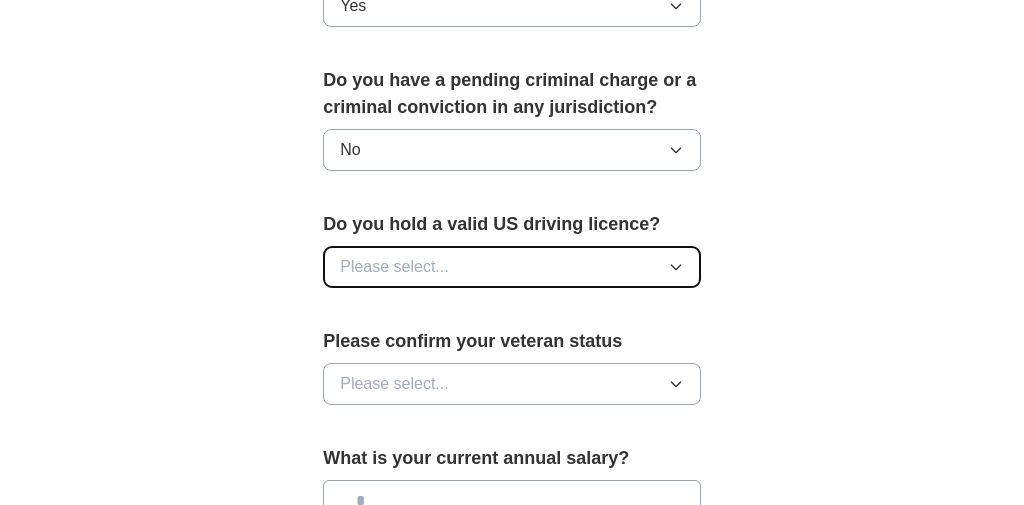 click on "Please select..." at bounding box center (512, 267) 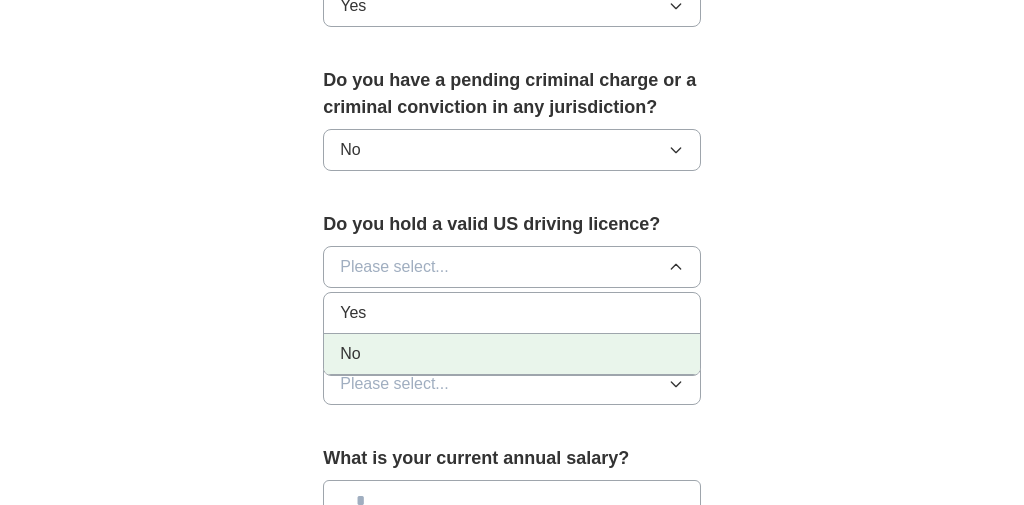 click on "No" at bounding box center (512, 354) 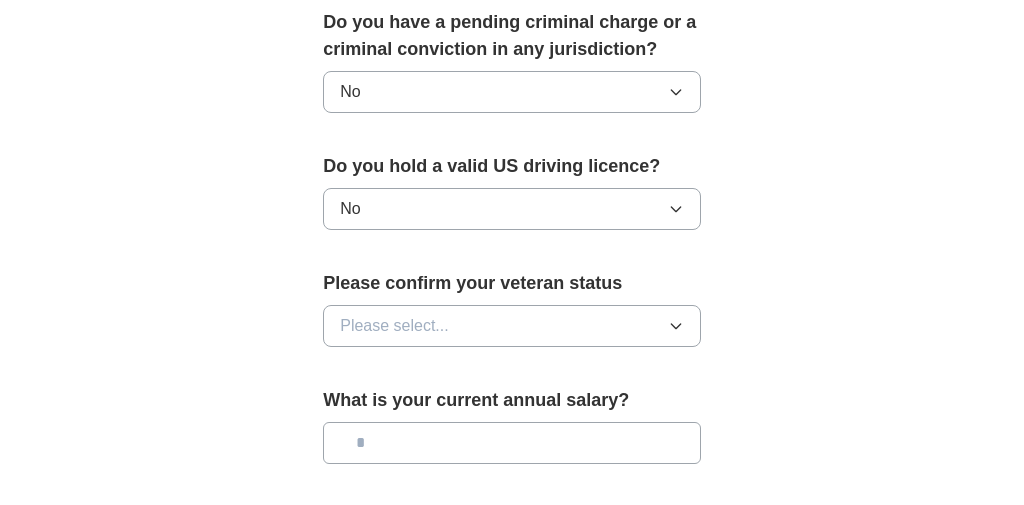 scroll, scrollTop: 1230, scrollLeft: 0, axis: vertical 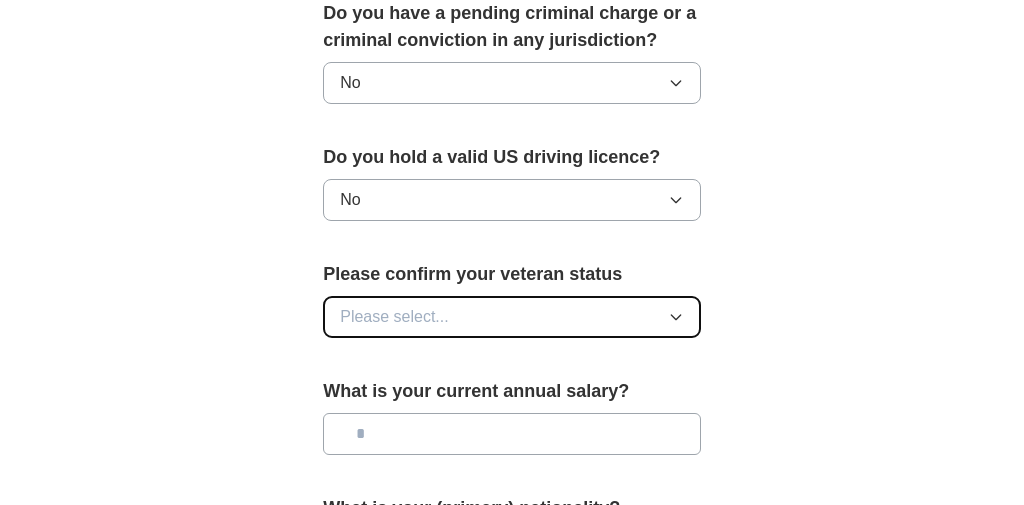 click on "Please select..." at bounding box center (394, 317) 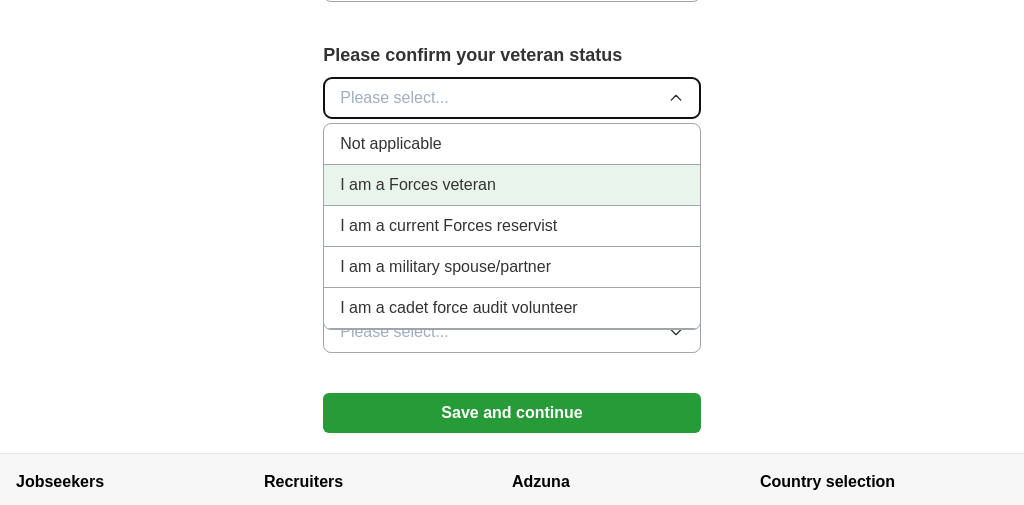 scroll, scrollTop: 1475, scrollLeft: 0, axis: vertical 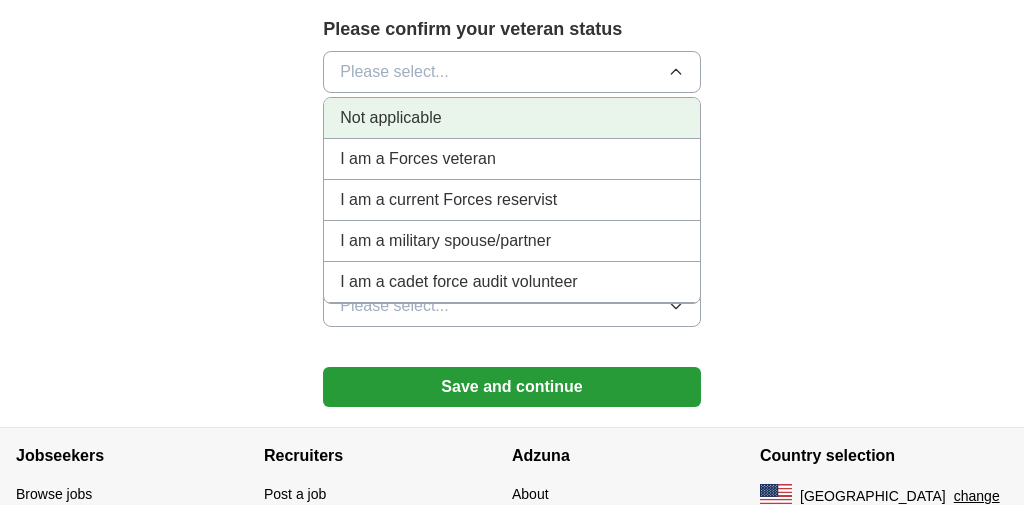 click on "Not applicable" at bounding box center (512, 118) 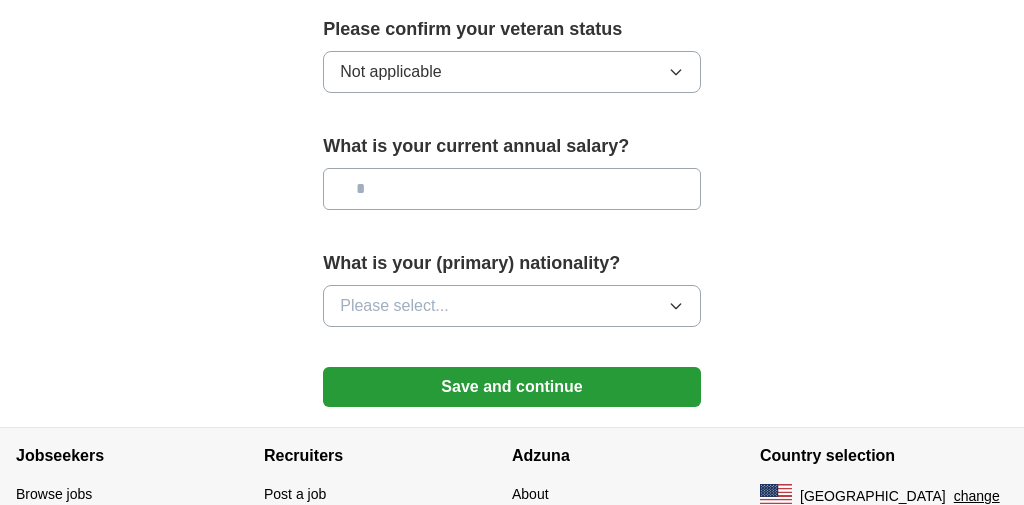 click at bounding box center (512, 189) 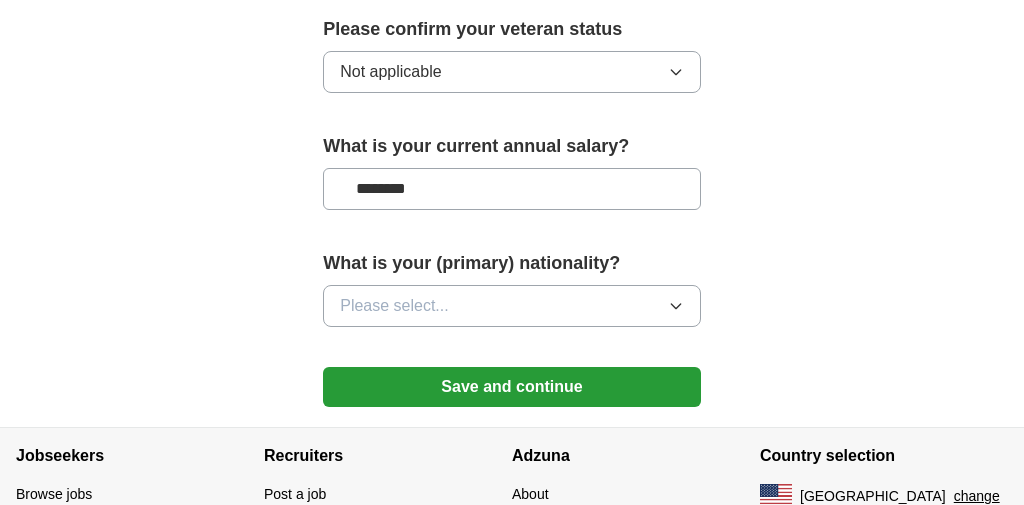 type on "********" 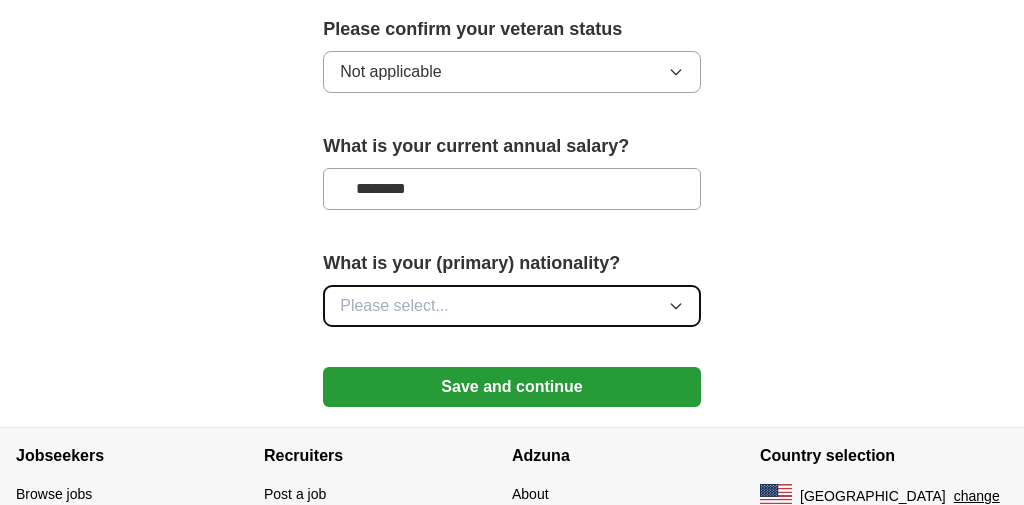 click on "Please select..." at bounding box center (394, 306) 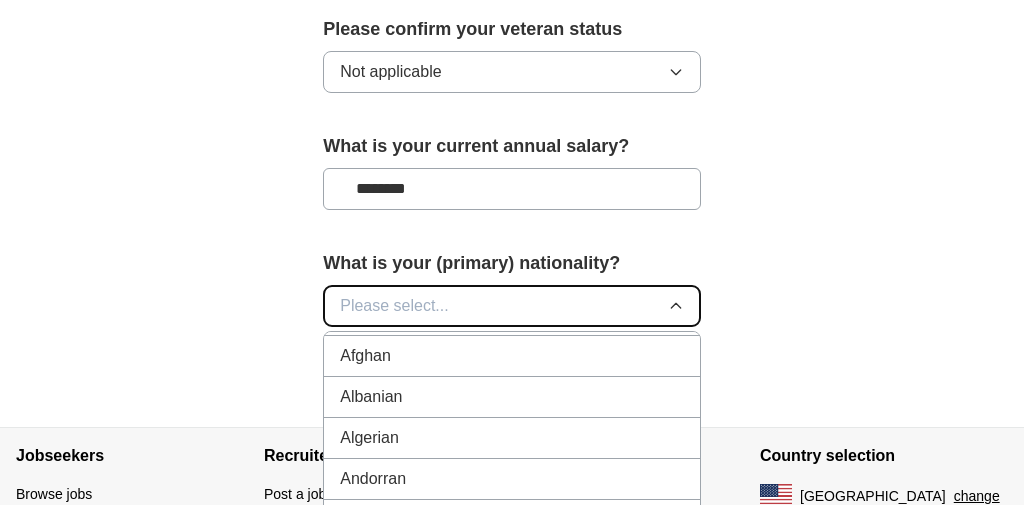 scroll, scrollTop: 0, scrollLeft: 0, axis: both 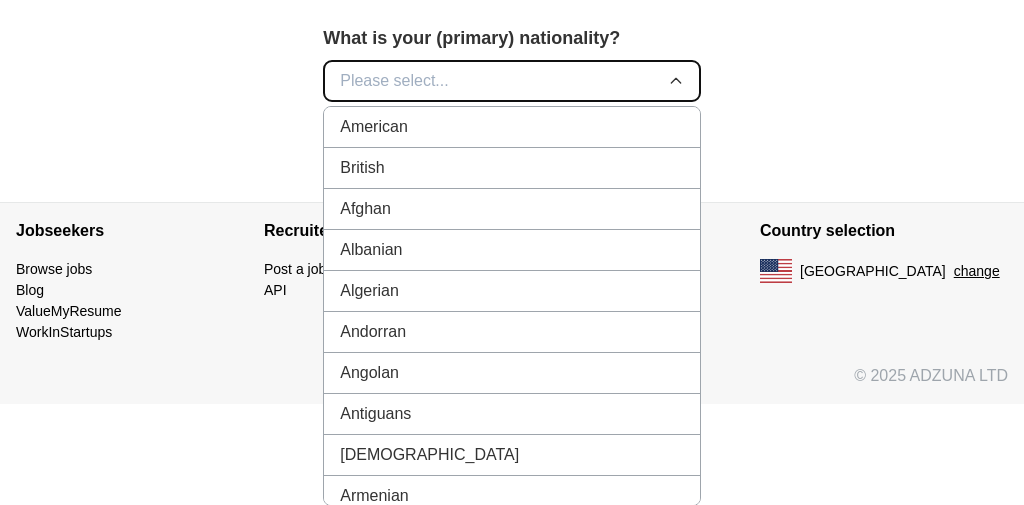 type 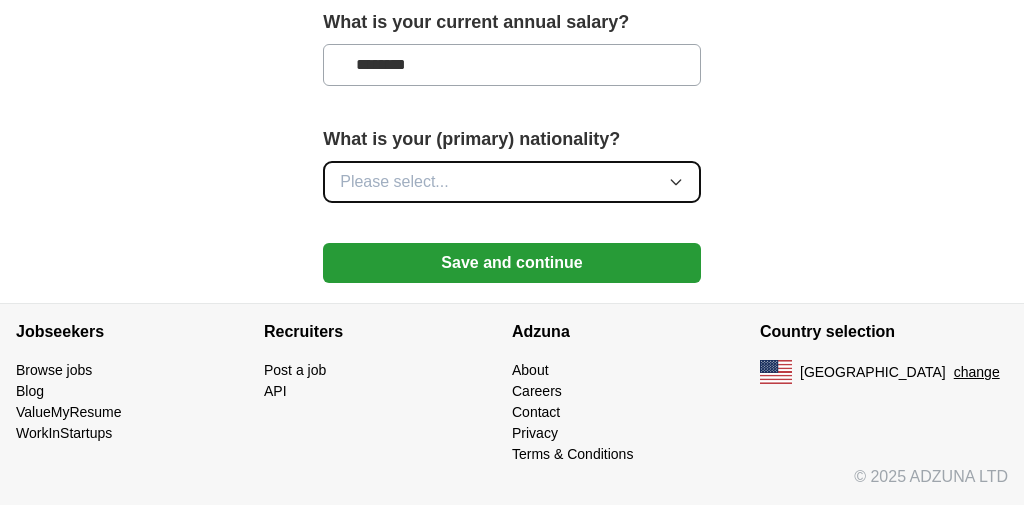 scroll, scrollTop: 1598, scrollLeft: 0, axis: vertical 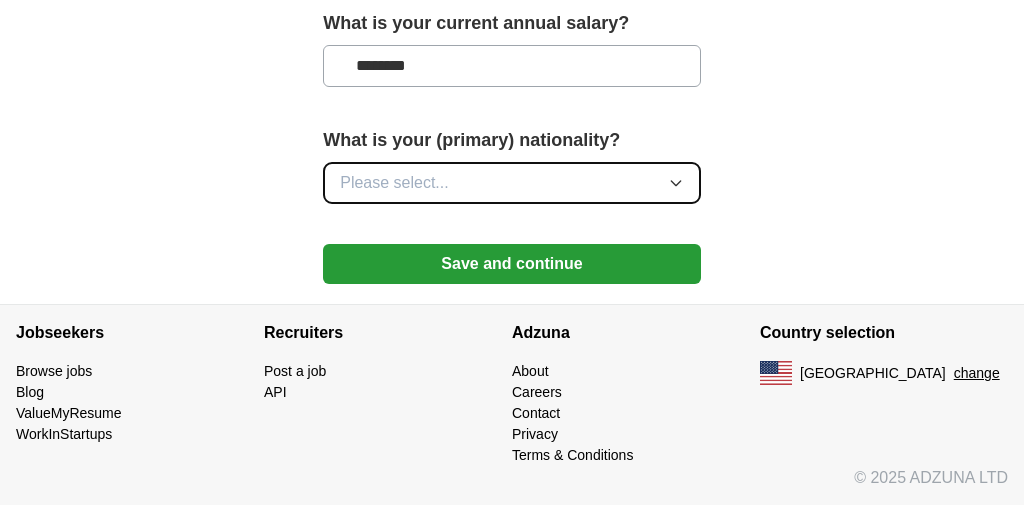 click on "Please select..." at bounding box center (512, 183) 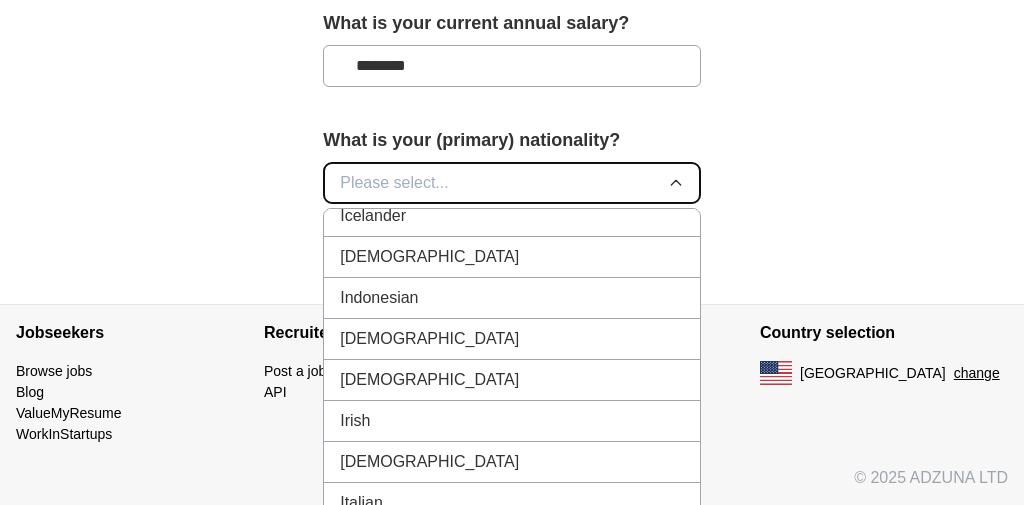 scroll, scrollTop: 3234, scrollLeft: 0, axis: vertical 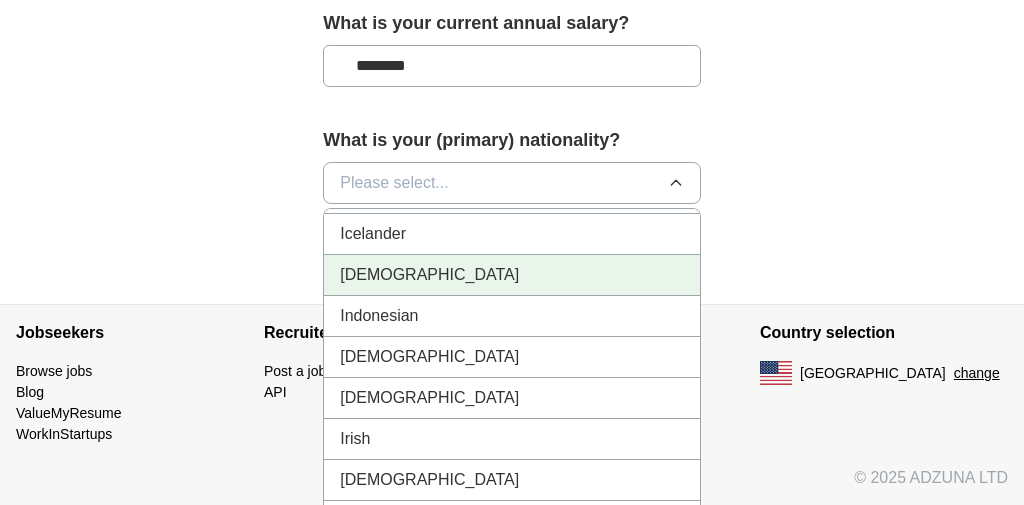 click on "[DEMOGRAPHIC_DATA]" at bounding box center [512, 275] 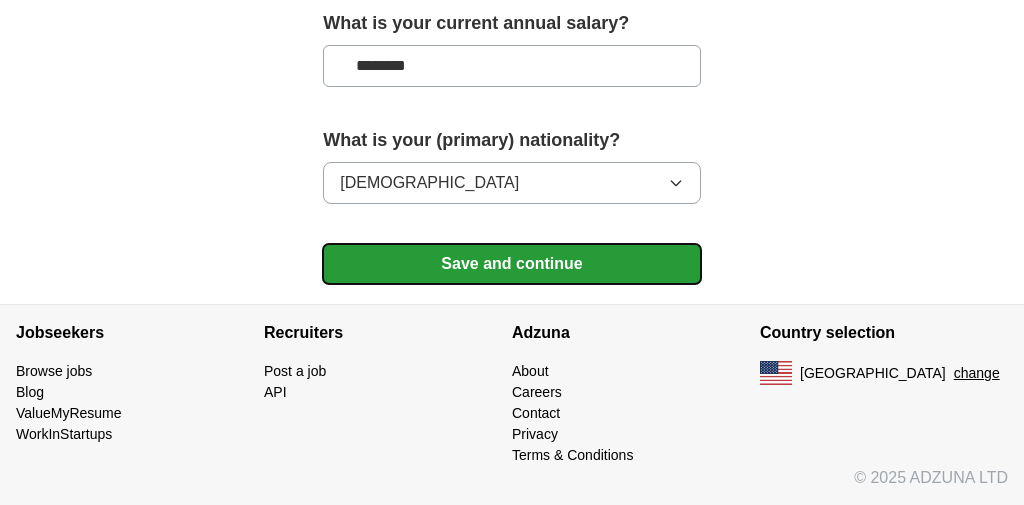 click on "Save and continue" at bounding box center (512, 264) 